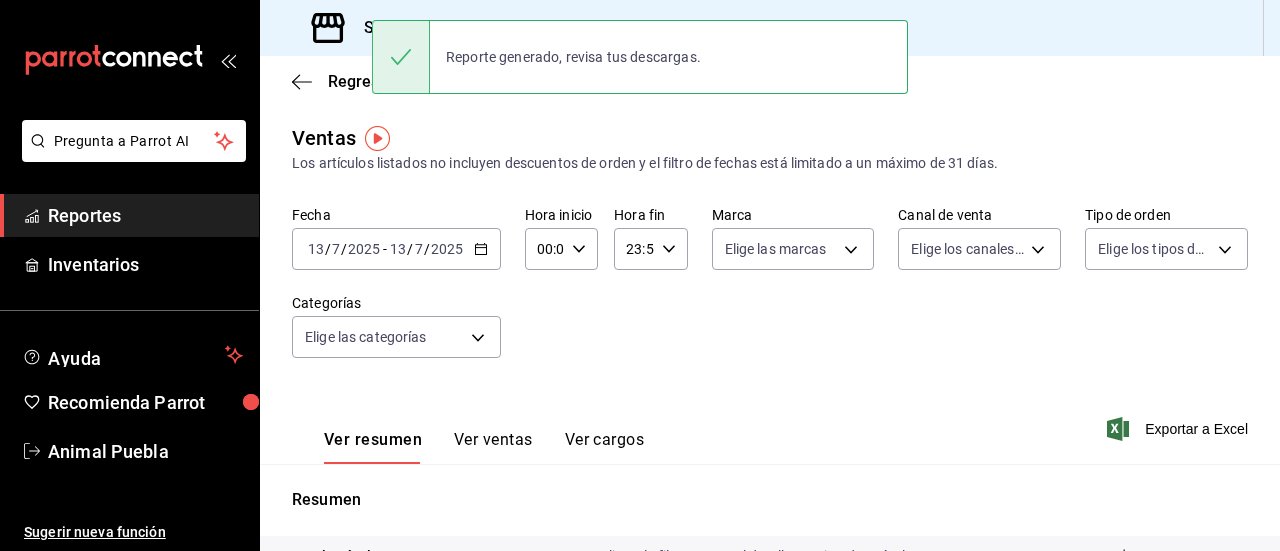 scroll, scrollTop: 0, scrollLeft: 0, axis: both 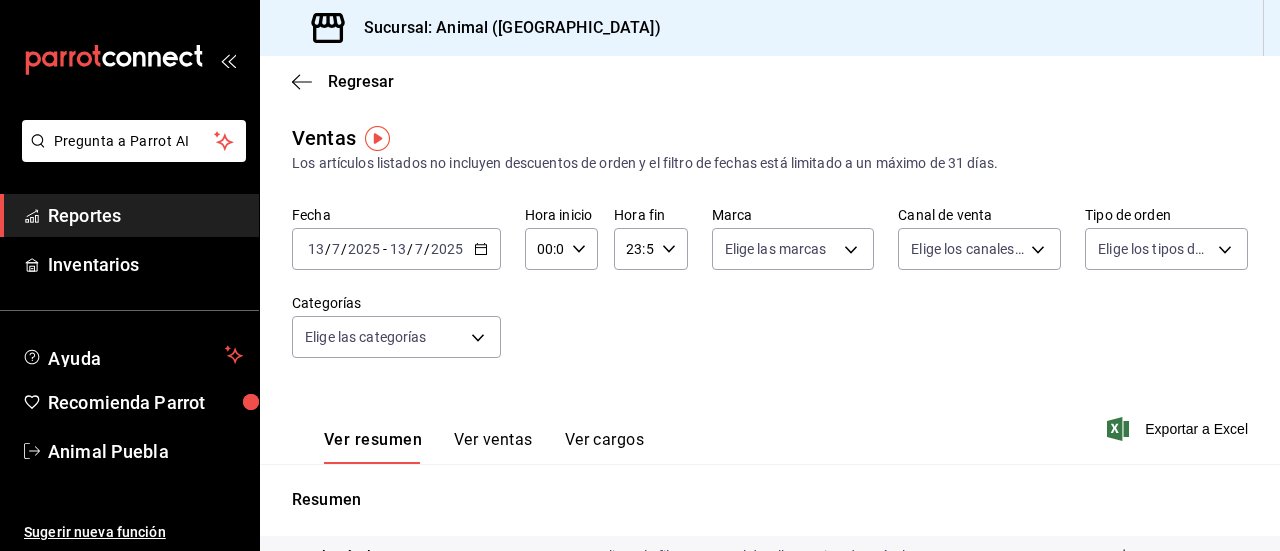 click 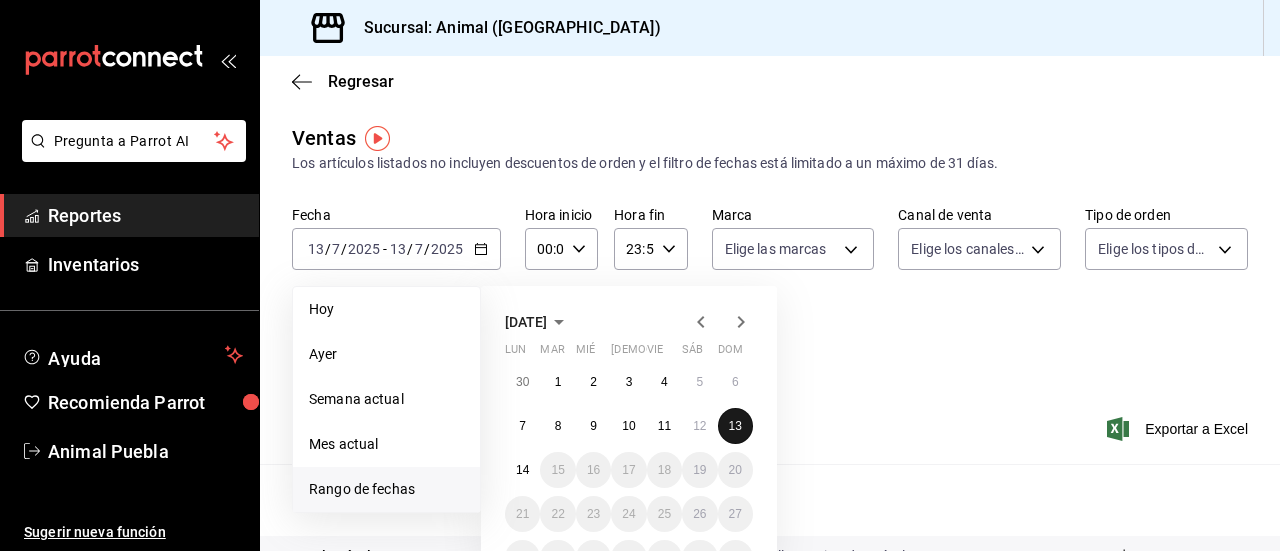 click on "13" at bounding box center (735, 426) 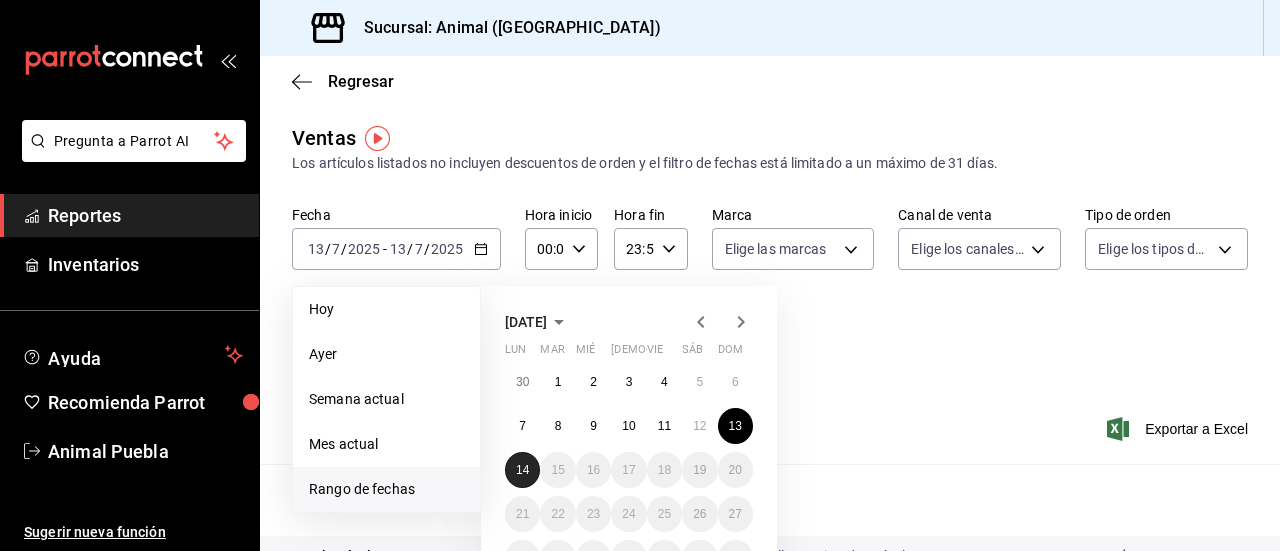 click on "14" at bounding box center (522, 470) 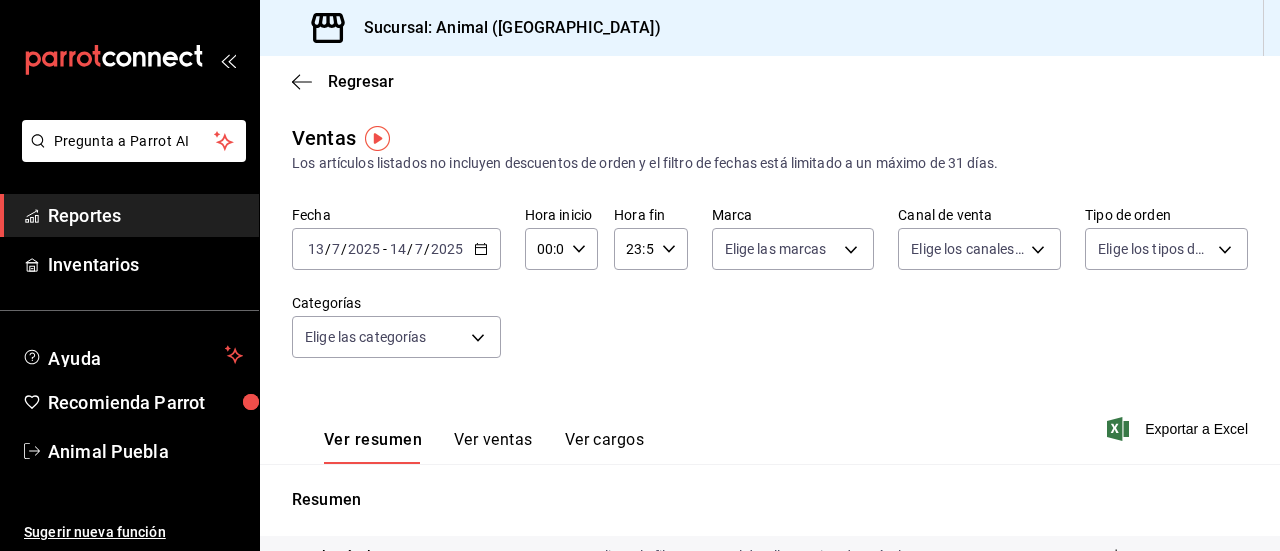 click 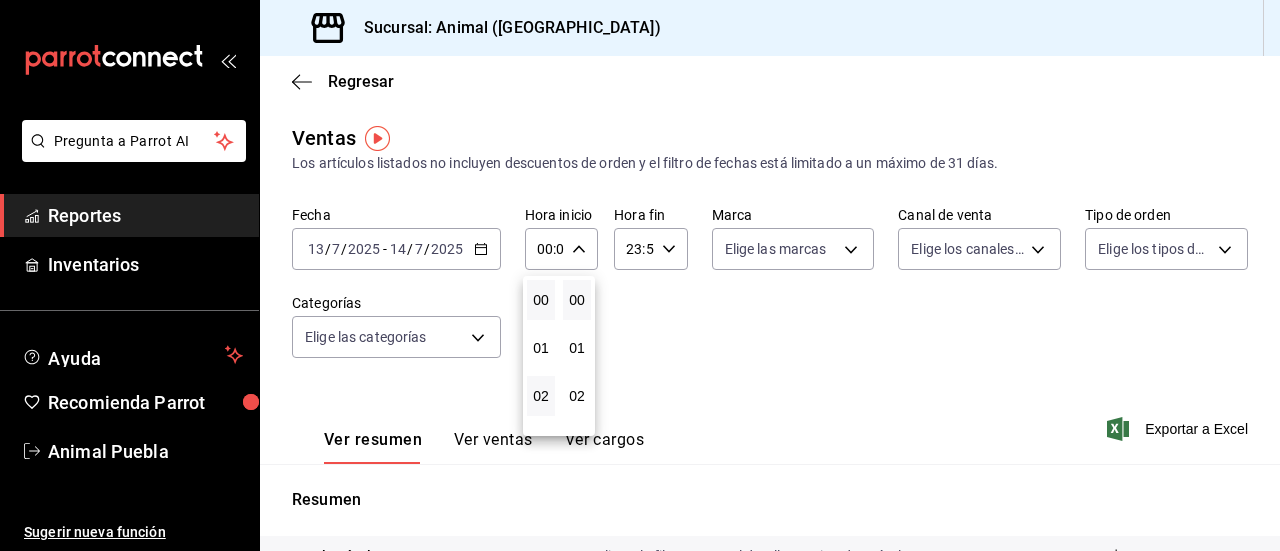 click on "02" at bounding box center (541, 396) 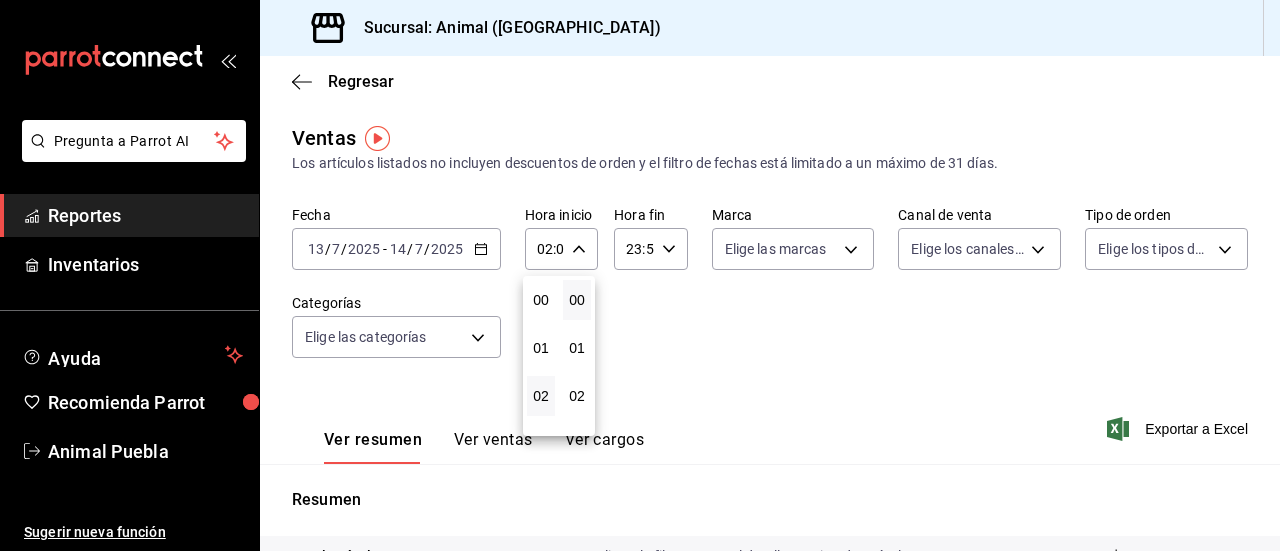 click at bounding box center (640, 275) 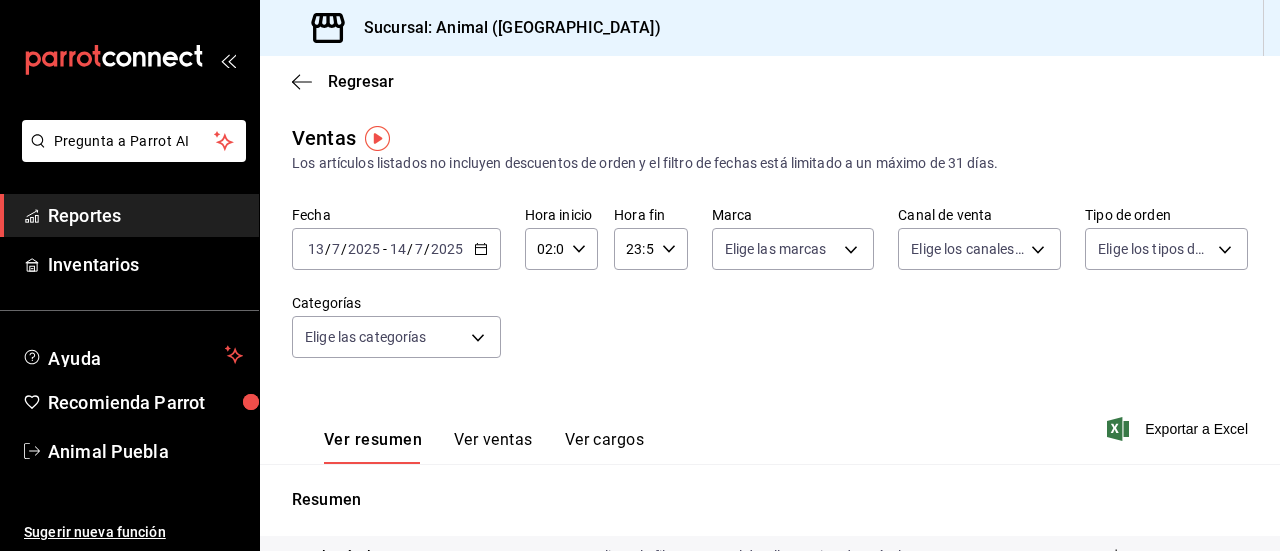 click 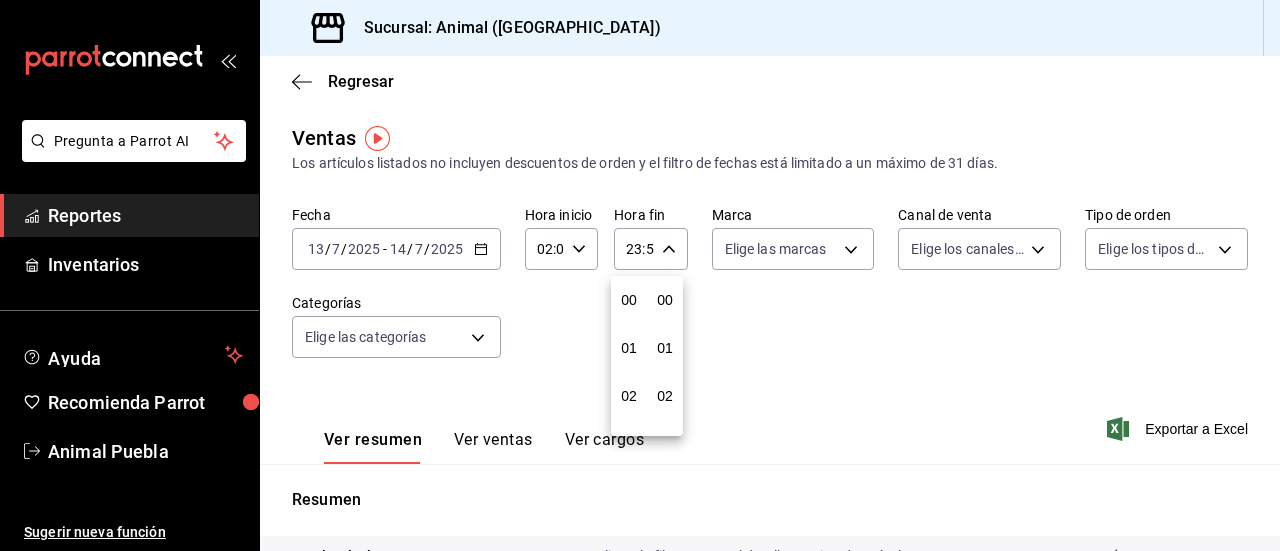 scroll, scrollTop: 992, scrollLeft: 0, axis: vertical 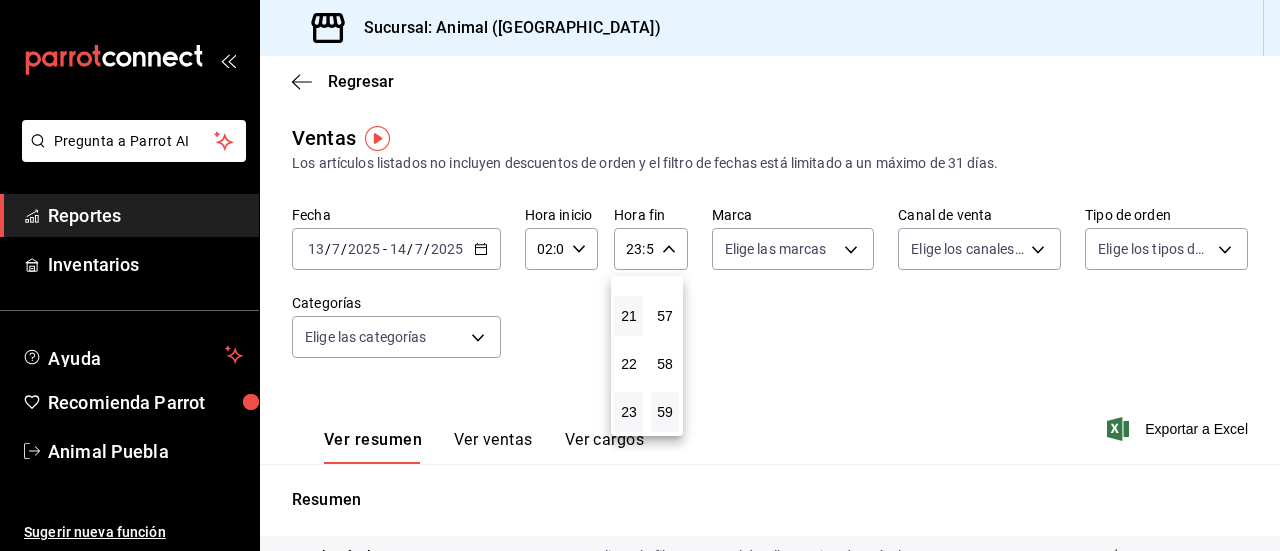 drag, startPoint x: 663, startPoint y: 247, endPoint x: 640, endPoint y: 319, distance: 75.58439 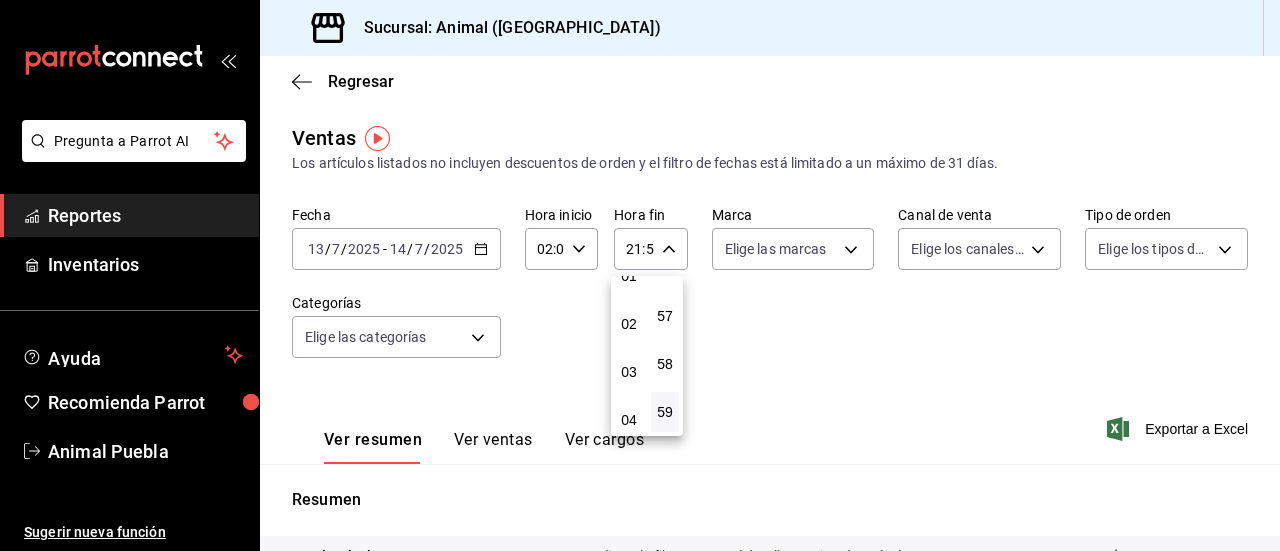 scroll, scrollTop: 72, scrollLeft: 0, axis: vertical 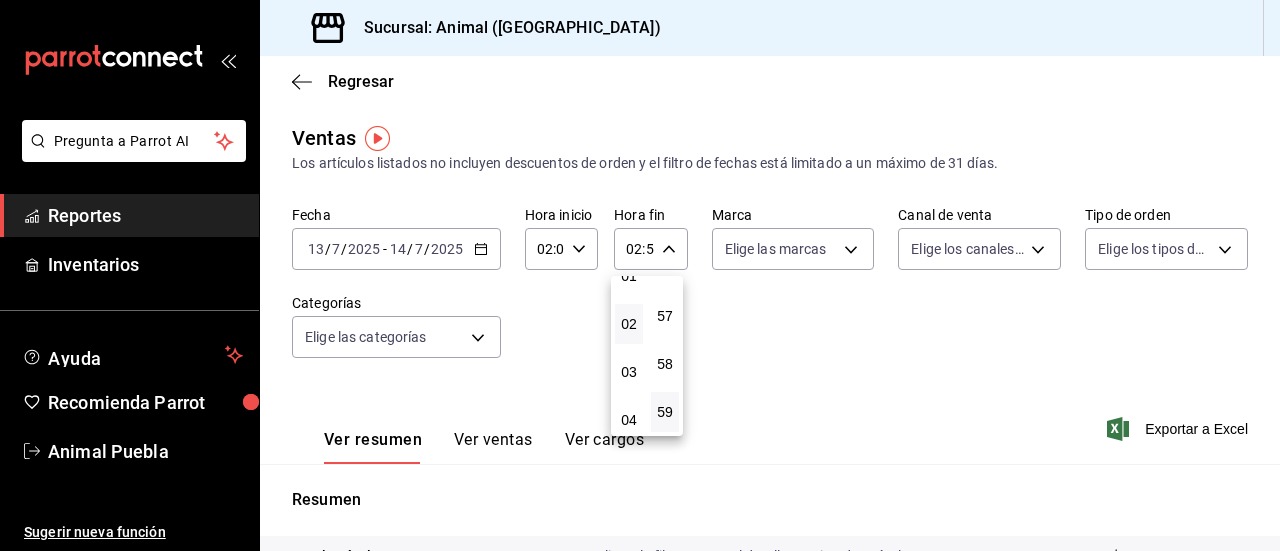 click at bounding box center [640, 275] 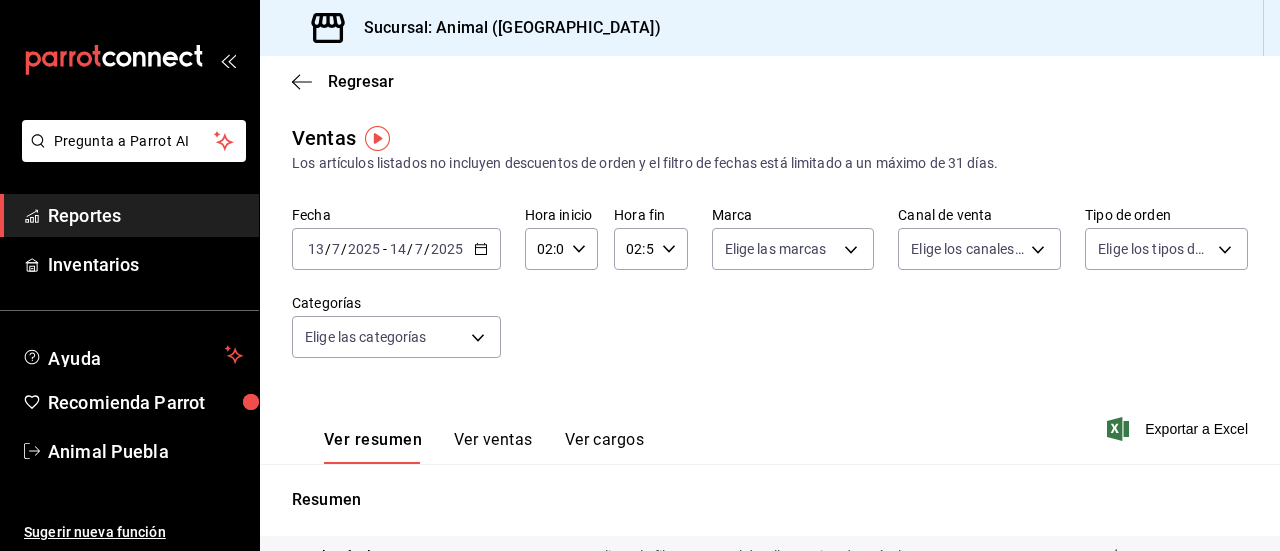 click on "Pregunta a Parrot AI Reportes   Inventarios   Ayuda Recomienda Parrot   Animal Puebla   Sugerir nueva función   Sucursal: Animal ([GEOGRAPHIC_DATA]) Regresar Ventas Los artículos listados no incluyen descuentos de orden y el filtro de fechas está limitado a un máximo de 31 días. Fecha [DATE] [DATE] - [DATE] [DATE] Hora inicio 02:00 Hora inicio Hora fin 02:59 Hora fin Marca Elige las marcas Canal de venta Elige los canales de venta Tipo de orden Elige los tipos de orden Categorías Elige las categorías Ver resumen Ver ventas Ver cargos Exportar a Excel Resumen Total artículos Da clic en la fila para ver el detalle por tipo de artículo + $102,257.00 Cargos por servicio + $0.00 Venta bruta = $102,257.00 Descuentos totales - $99.40 Certificados de regalo - $3,832.00 Venta total = $98,325.60 Impuestos - $13,562.15 Venta neta = $84,763.45 Pregunta a Parrot AI Reportes   Inventarios   Ayuda Recomienda Parrot   Animal Puebla   Sugerir nueva función   GANA 1 MES GRATIS EN TU SUSCRIPCIÓN AQUÍ" at bounding box center [640, 275] 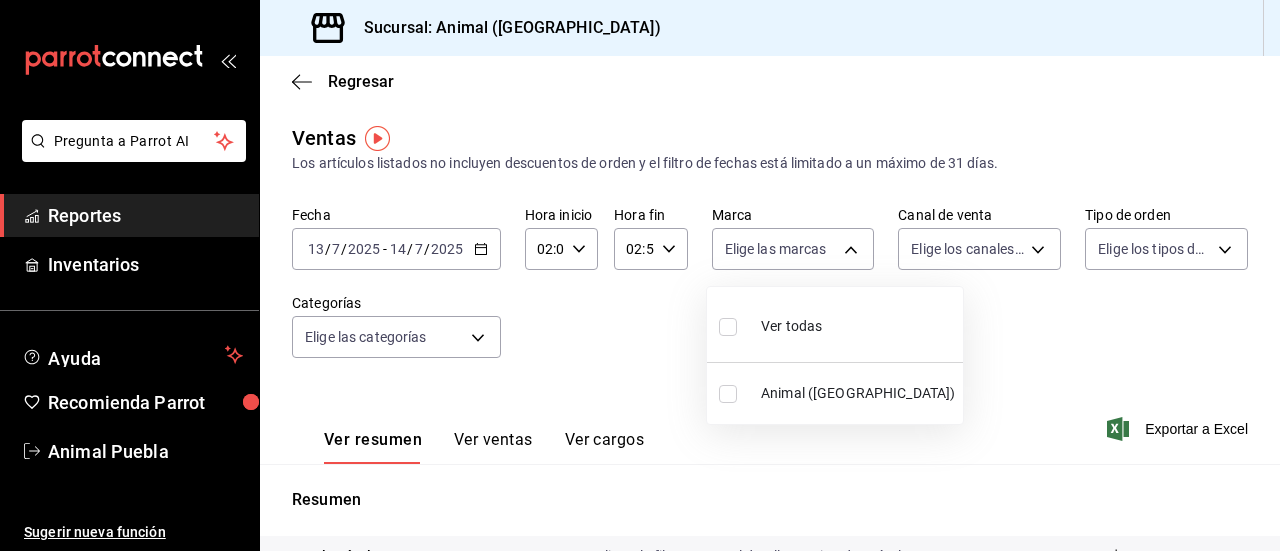 click at bounding box center [728, 327] 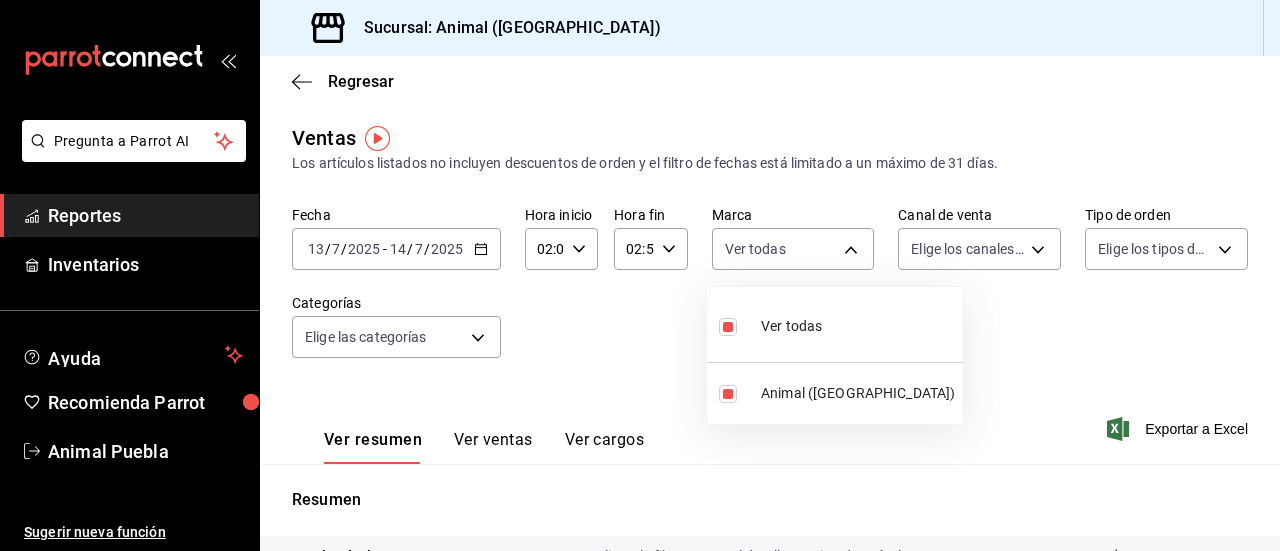 click at bounding box center (640, 275) 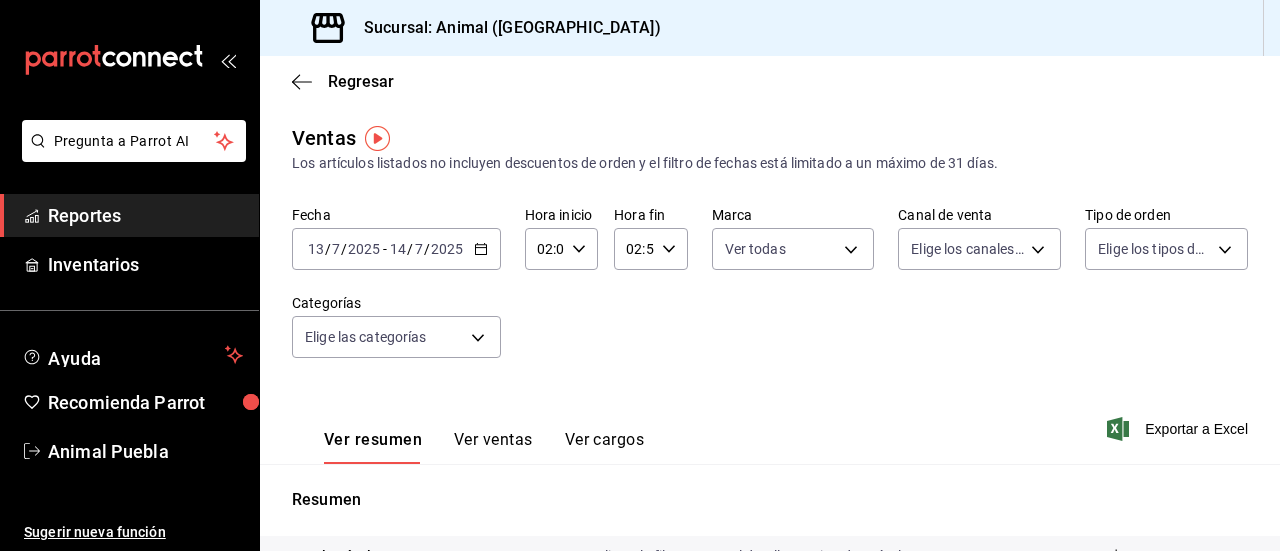 click on "Pregunta a Parrot AI Reportes   Inventarios   Ayuda Recomienda Parrot   Animal Puebla   Sugerir nueva función   Sucursal: Animal ([GEOGRAPHIC_DATA]) Regresar Ventas Los artículos listados no incluyen descuentos de orden y el filtro de fechas está limitado a un máximo de 31 días. Fecha [DATE] [DATE] - [DATE] [DATE] Hora inicio 02:00 Hora inicio Hora fin 02:59 Hora fin Marca Ver todas 96838179-8fbb-4073-aae3-1789726318c8 Canal de venta Elige los canales de venta Tipo de orden Elige los tipos de orden Categorías Elige las categorías Ver resumen Ver ventas Ver cargos Exportar a Excel Resumen Total artículos Da clic en la fila para ver el detalle por tipo de artículo + $102,257.00 Cargos por servicio + $0.00 Venta bruta = $102,257.00 Descuentos totales - $99.40 Certificados de regalo - $3,832.00 Venta total = $98,325.60 Impuestos - $13,562.15 Venta neta = $84,763.45 Pregunta a Parrot AI Reportes   Inventarios   Ayuda Recomienda Parrot   Animal Puebla   Sugerir nueva función   Ir a video" at bounding box center [640, 275] 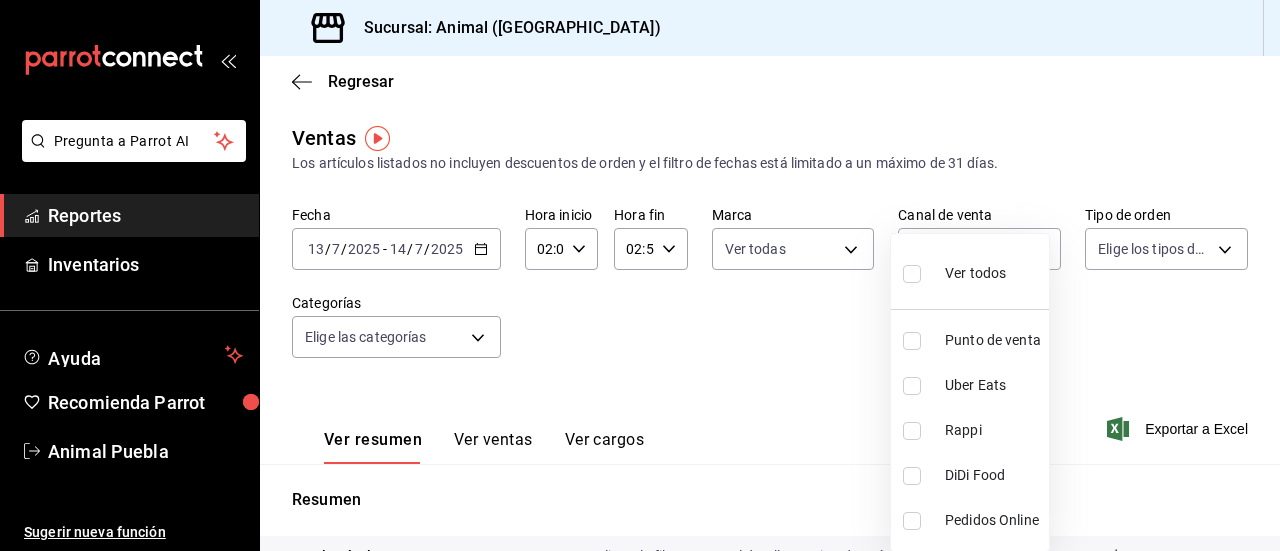 click at bounding box center (912, 274) 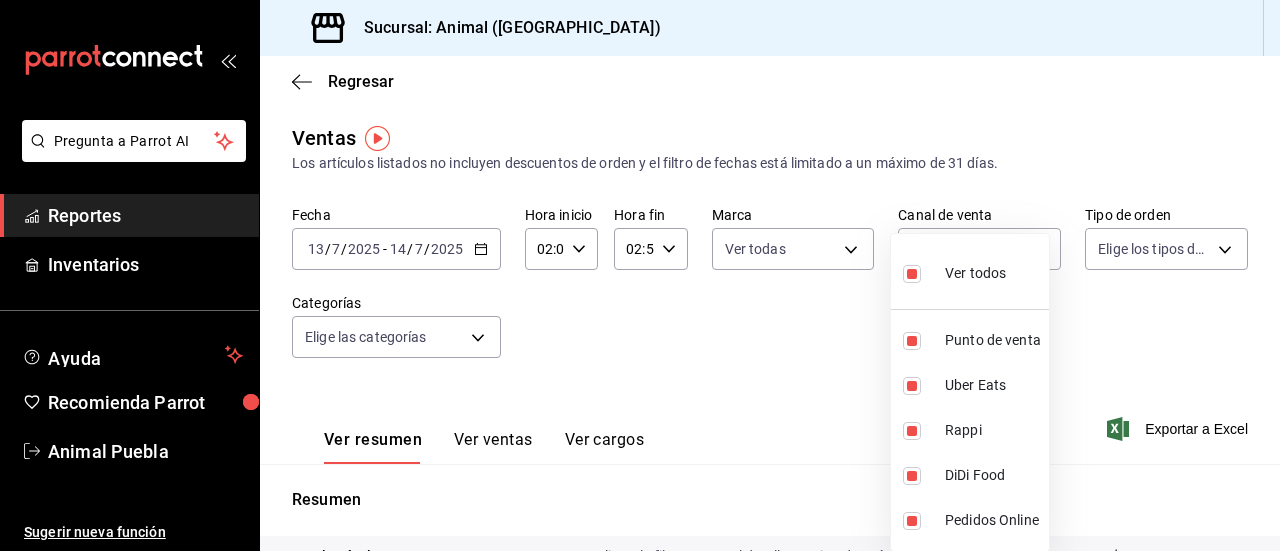 click at bounding box center [640, 275] 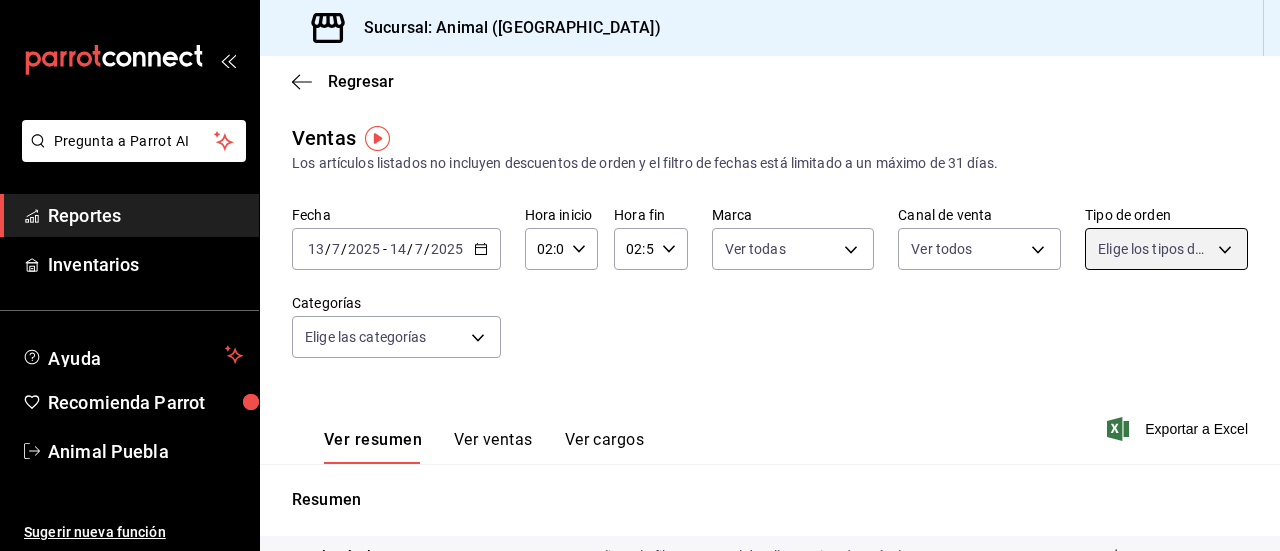 scroll, scrollTop: 1, scrollLeft: 0, axis: vertical 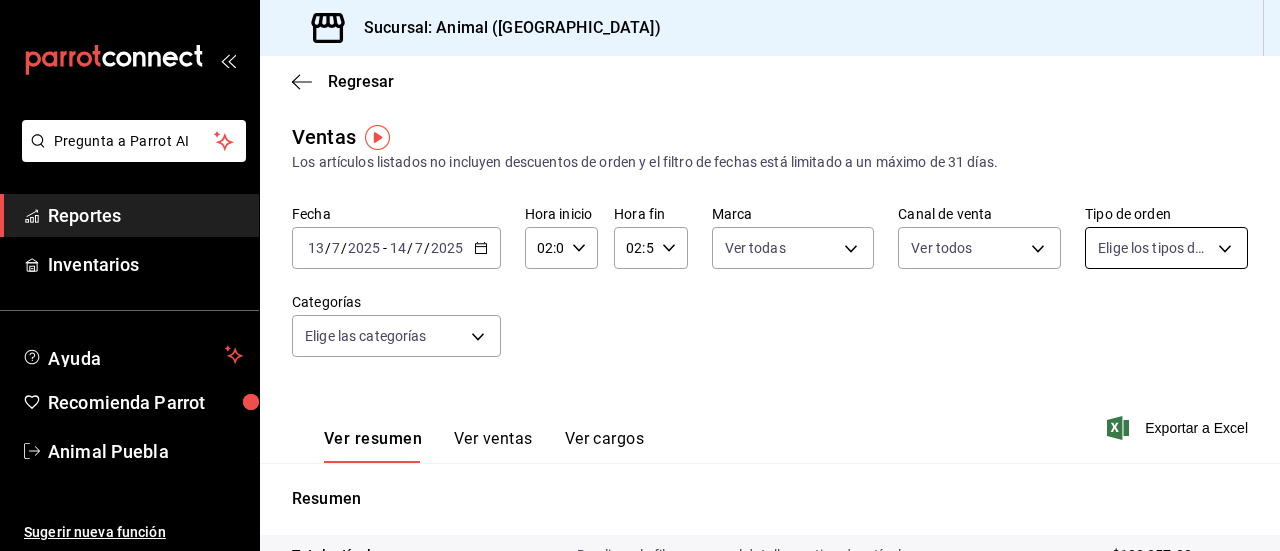 click on "Pregunta a Parrot AI Reportes   Inventarios   Ayuda Recomienda Parrot   Animal Puebla   Sugerir nueva función   Sucursal: Animal ([GEOGRAPHIC_DATA]) Regresar Ventas Los artículos listados no incluyen descuentos de orden y el filtro de fechas está limitado a un máximo de 31 días. Fecha [DATE] [DATE] - [DATE] [DATE] Hora inicio 02:00 Hora inicio Hora fin 02:59 Hora fin Marca Ver todas 96838179-8fbb-4073-aae3-1789726318c8 Canal de venta Ver todos PARROT,UBER_EATS,RAPPI,DIDI_FOOD,ONLINE Tipo de orden Elige los tipos de orden Categorías Elige las categorías Ver resumen Ver ventas Ver cargos Exportar a Excel Resumen Total artículos Da clic en la fila para ver el detalle por tipo de artículo + $102,257.00 Cargos por servicio + $0.00 Venta bruta = $102,257.00 Descuentos totales - $99.40 Certificados de regalo - $3,832.00 Venta total = $98,325.60 Impuestos - $13,562.15 Venta neta = $84,763.45 Pregunta a Parrot AI Reportes   Inventarios   Ayuda Recomienda Parrot   Animal Puebla     Ir a video" at bounding box center (640, 275) 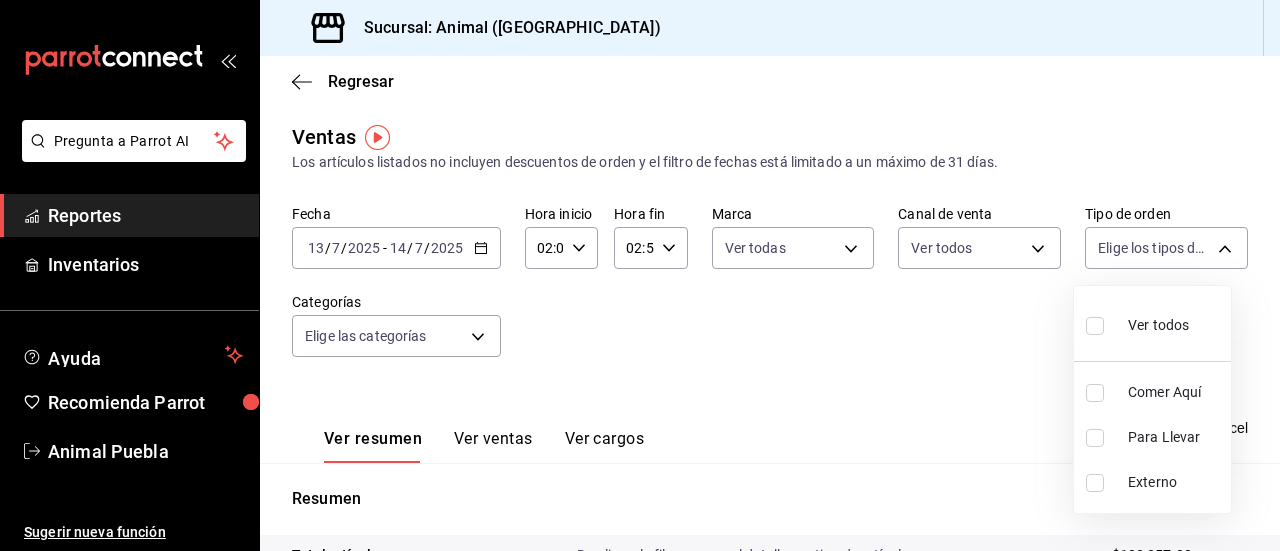 click at bounding box center [1099, 325] 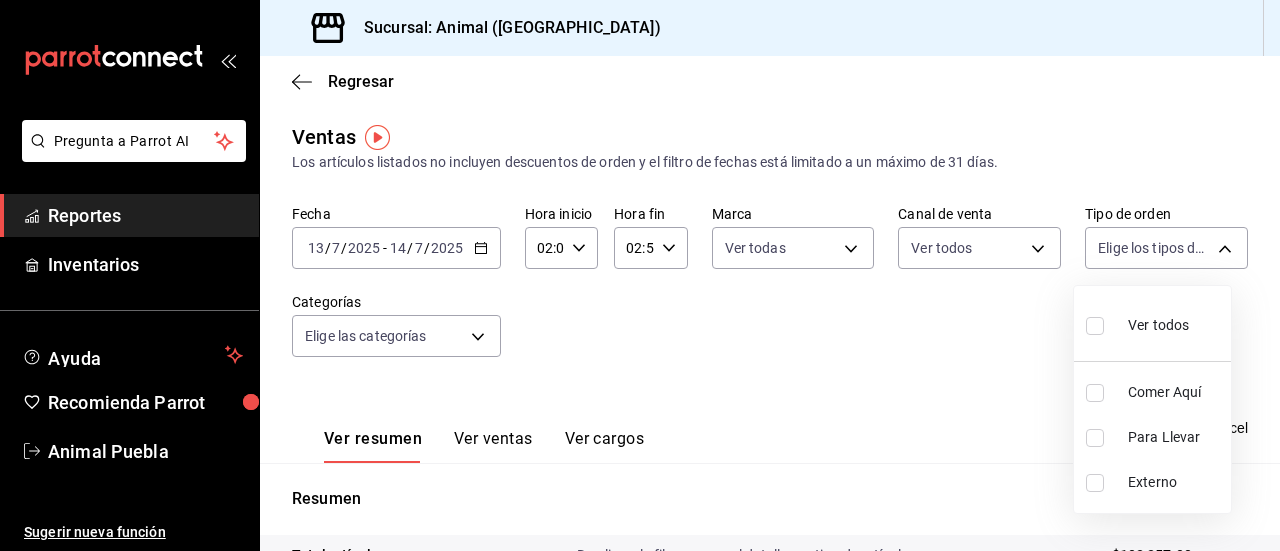 click at bounding box center (1099, 325) 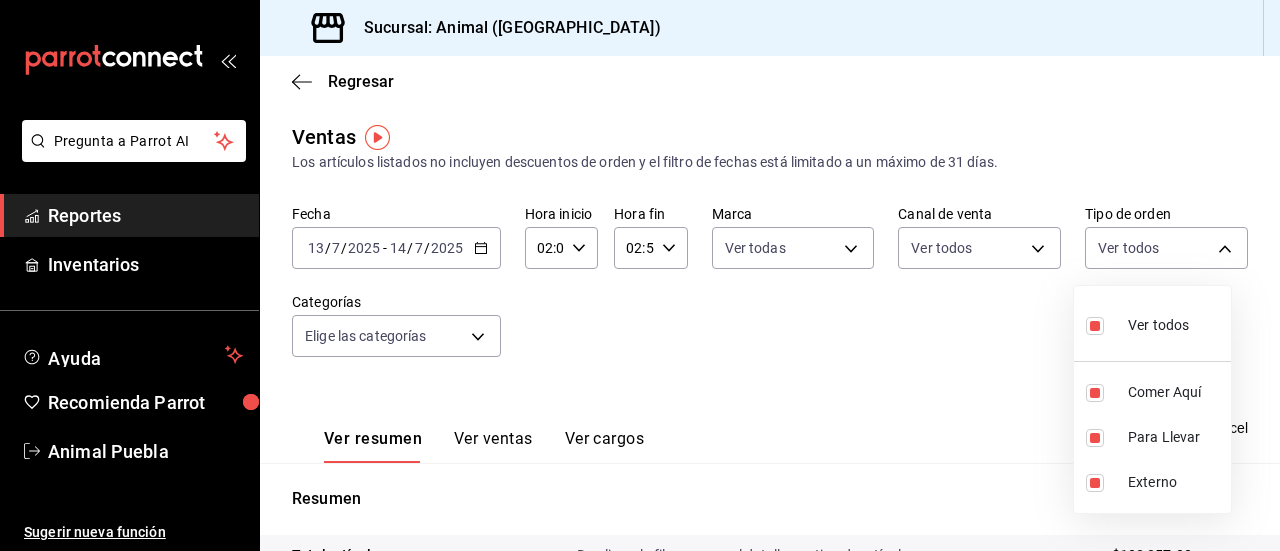 click at bounding box center (640, 275) 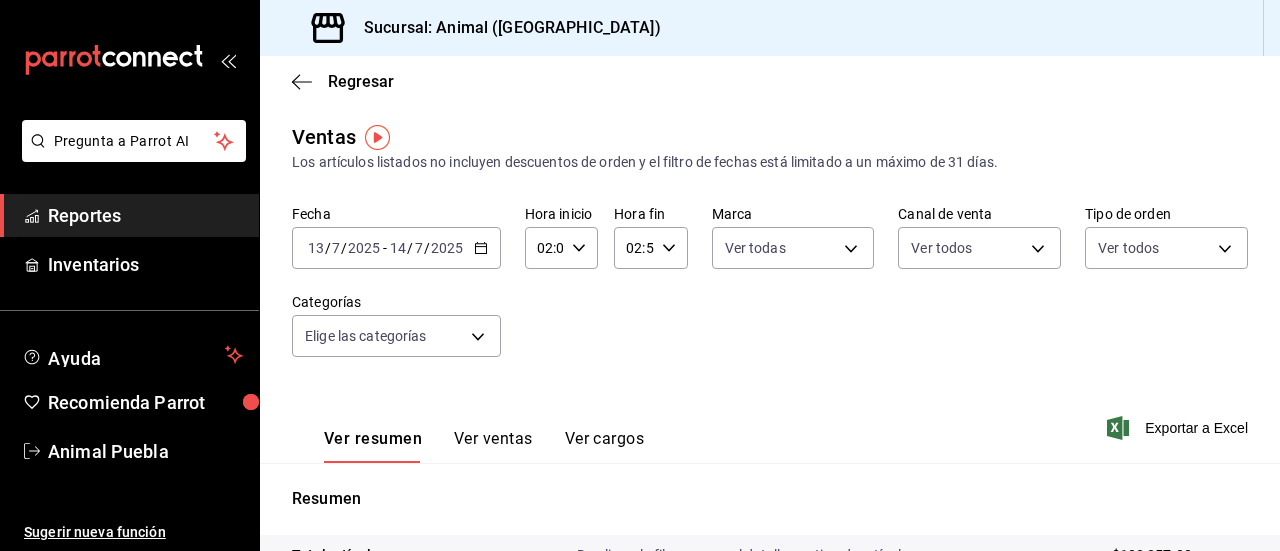 click on "Ver todos Comer Aquí Para Llevar Externo" at bounding box center [640, 275] 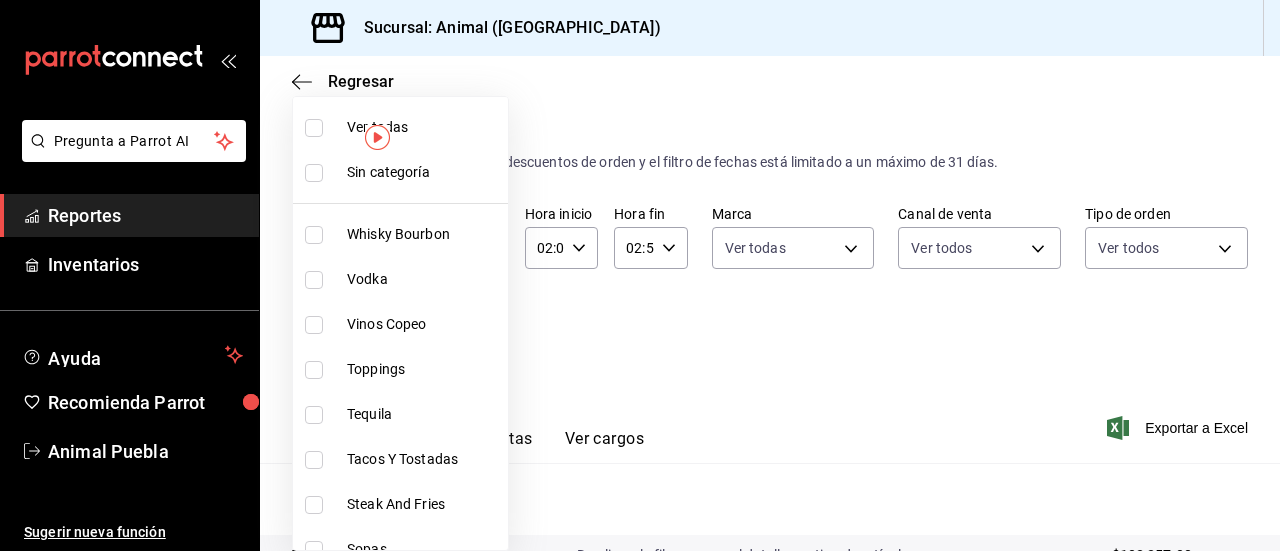click at bounding box center [314, 128] 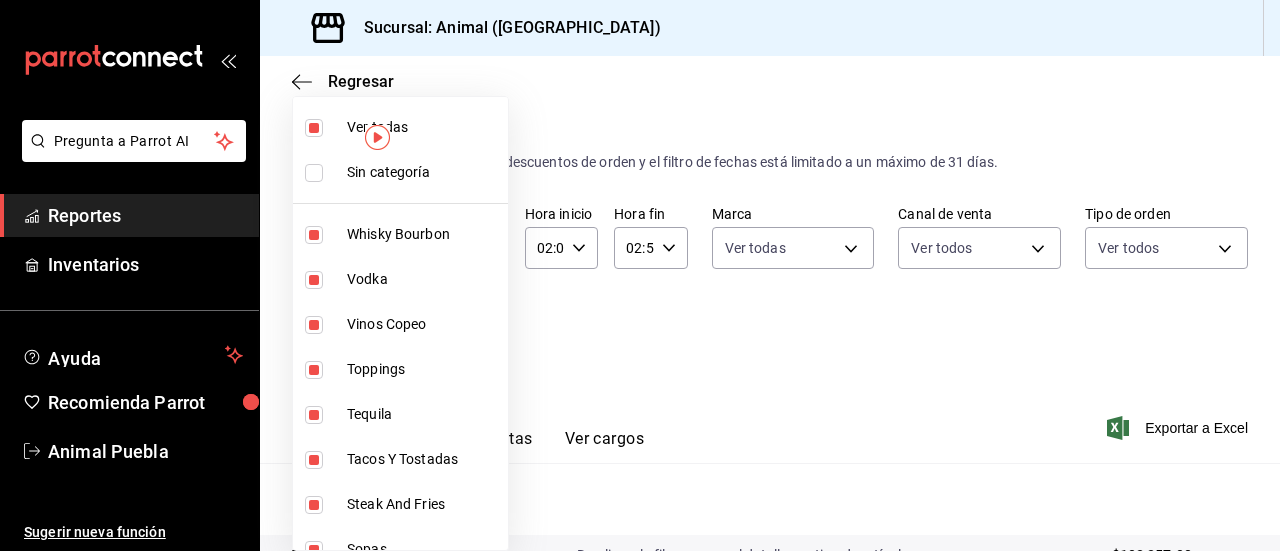 click at bounding box center [640, 275] 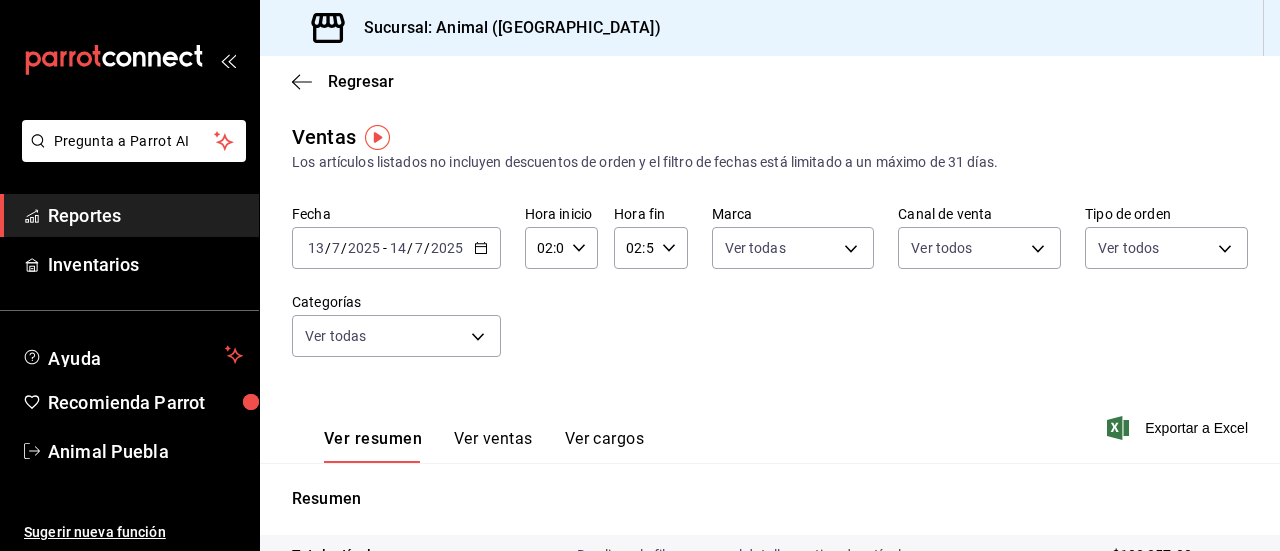 click at bounding box center [640, 275] 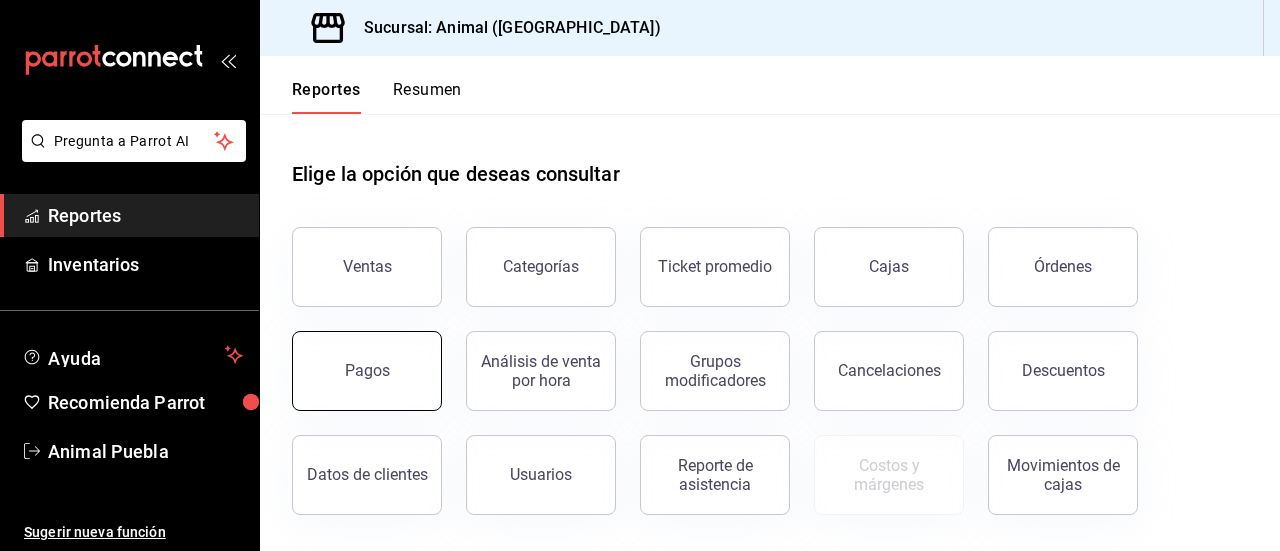 click on "Pagos" at bounding box center (367, 371) 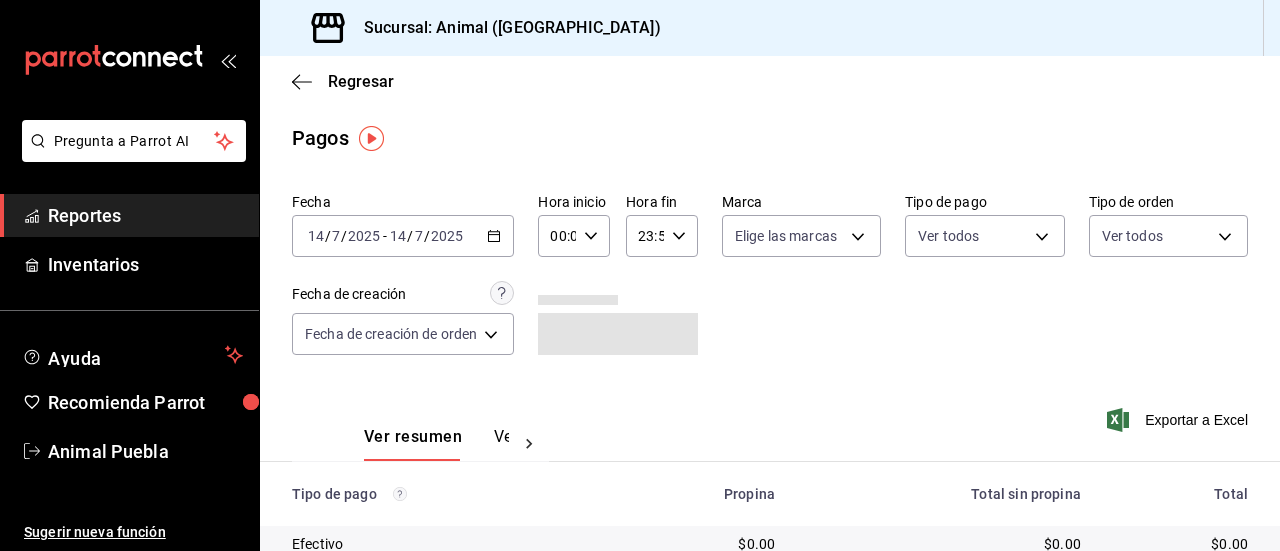 click 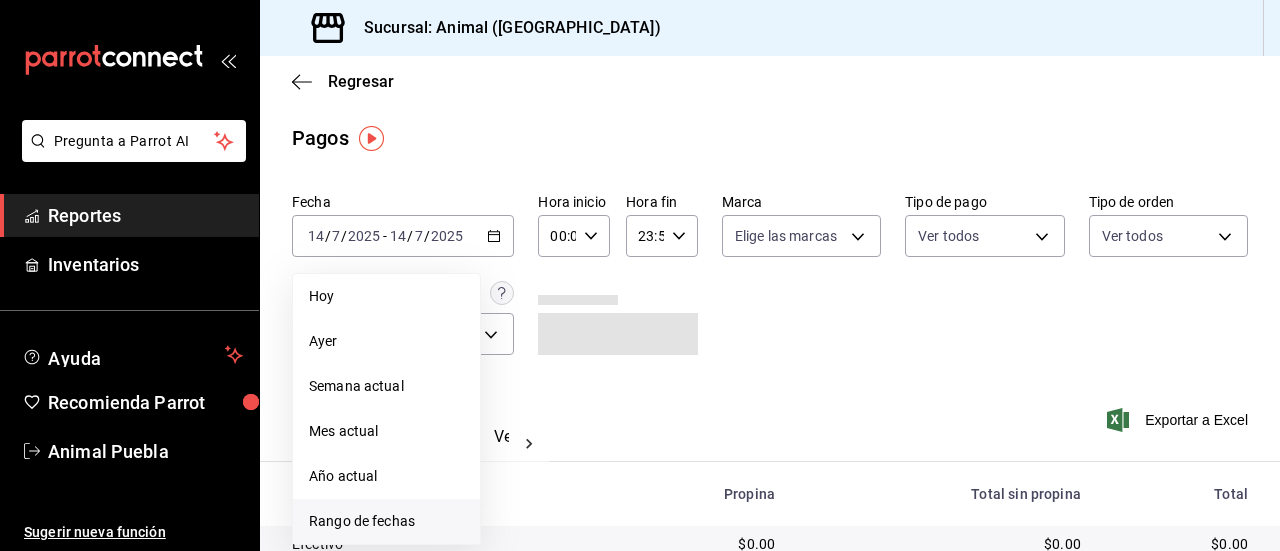 click on "Rango de fechas" at bounding box center [386, 521] 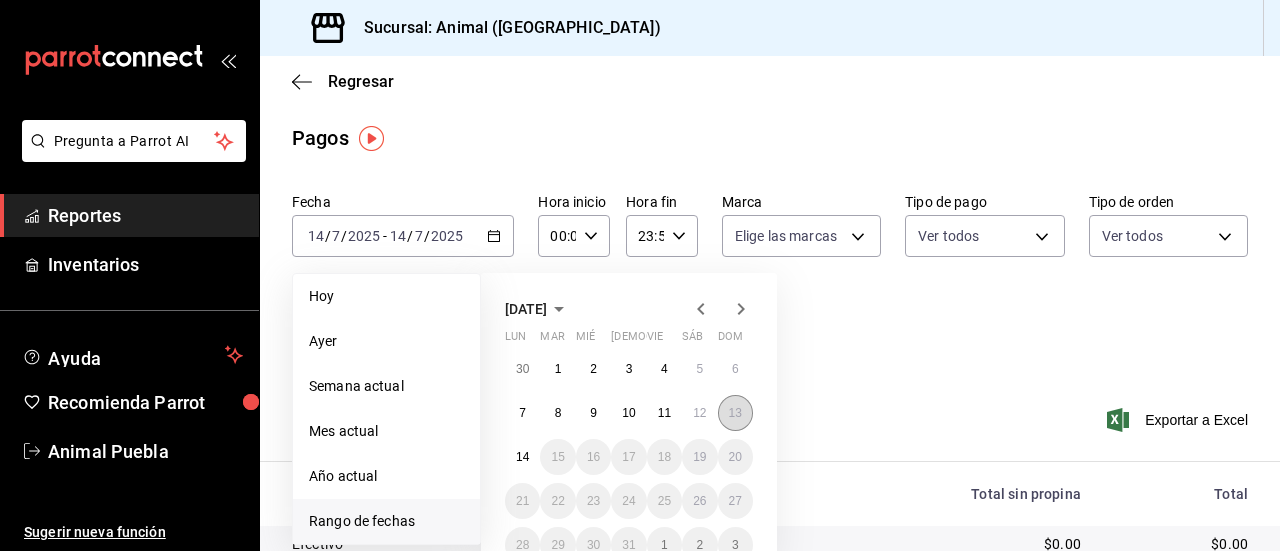 click on "13" at bounding box center (735, 413) 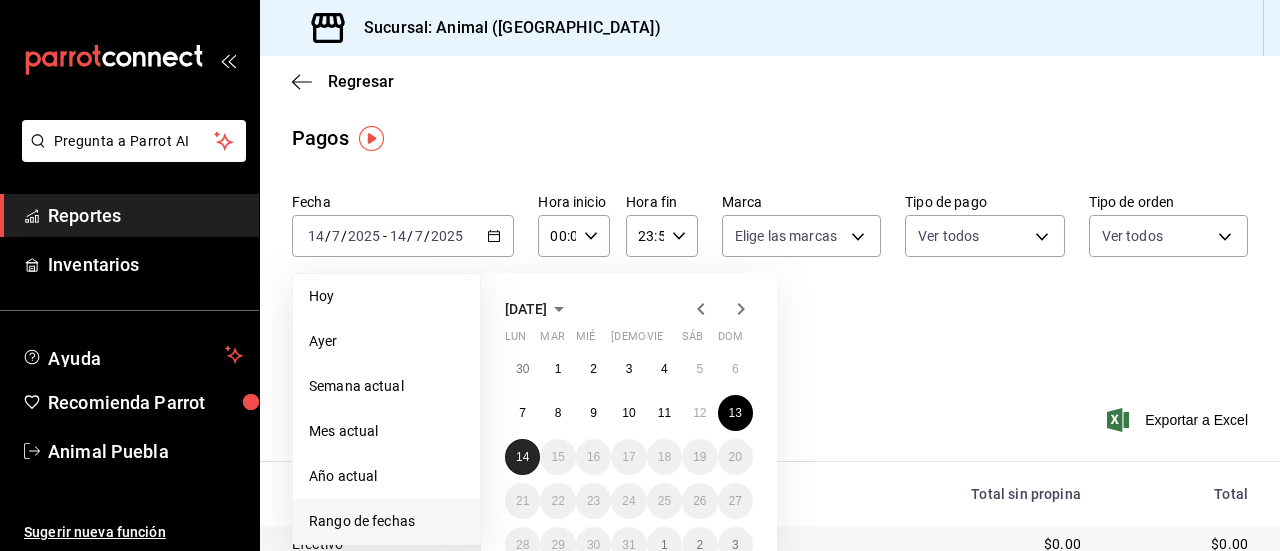 click on "14" at bounding box center (522, 457) 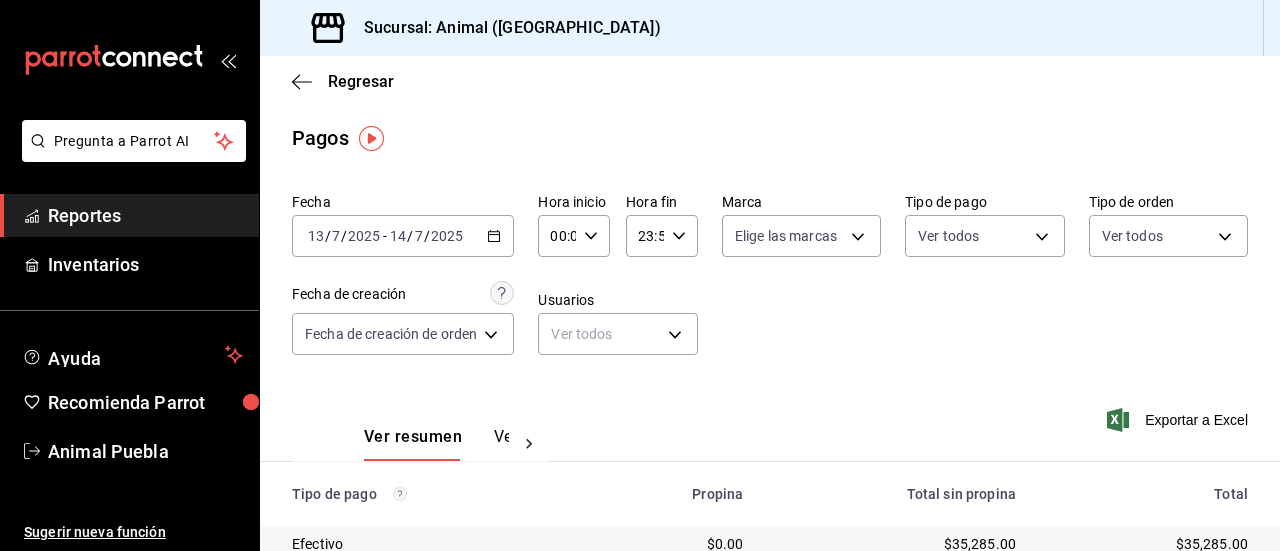click on "00:00 Hora inicio" at bounding box center (574, 236) 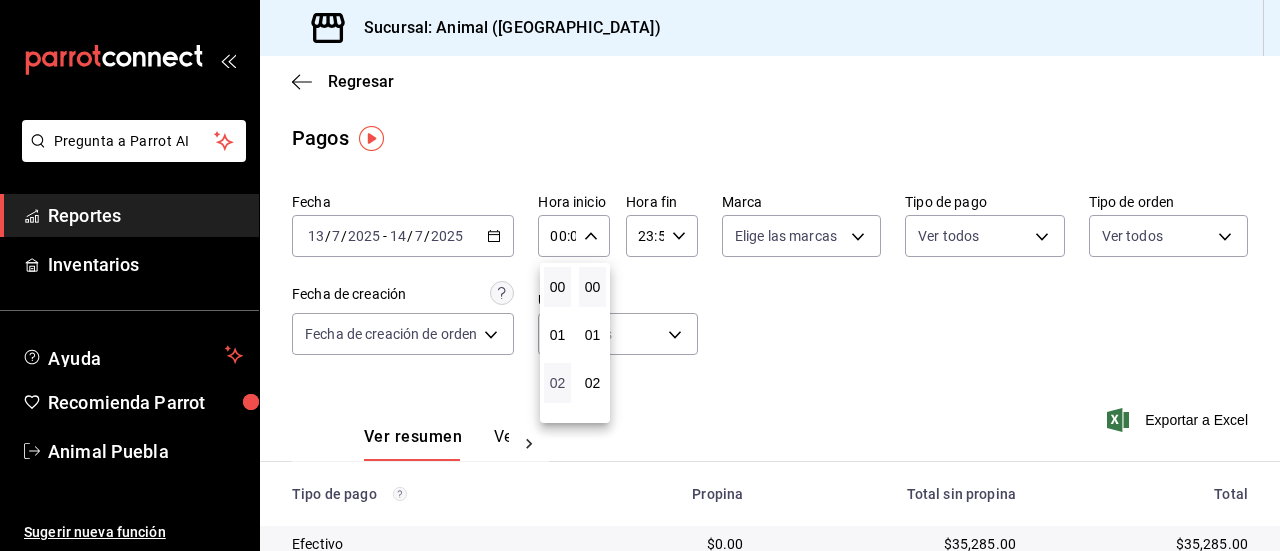 click on "02" at bounding box center [557, 383] 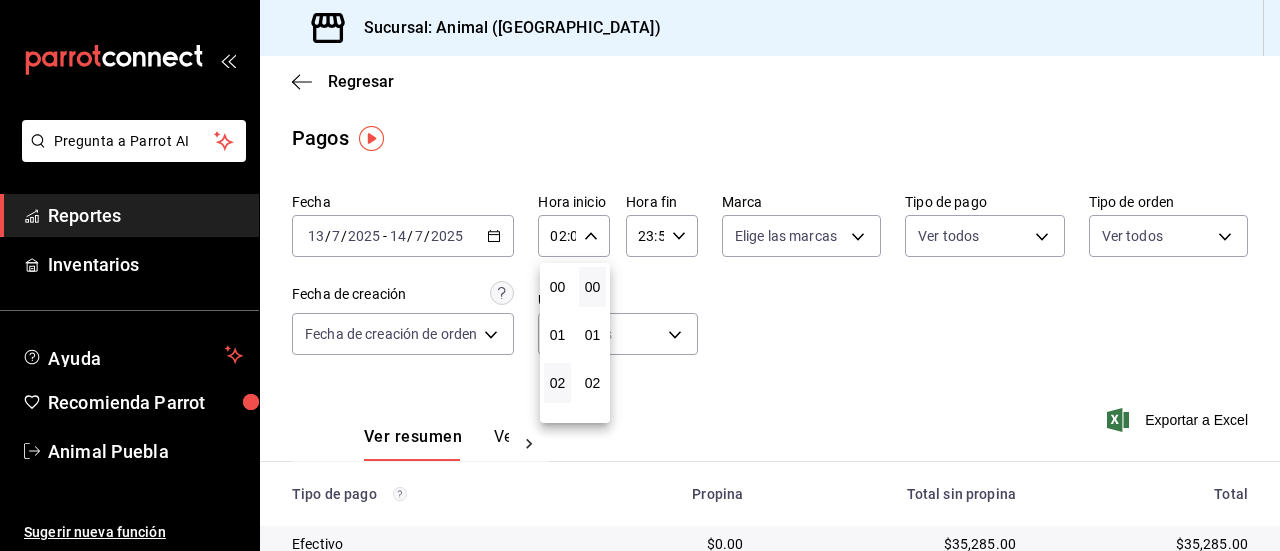 click at bounding box center (640, 275) 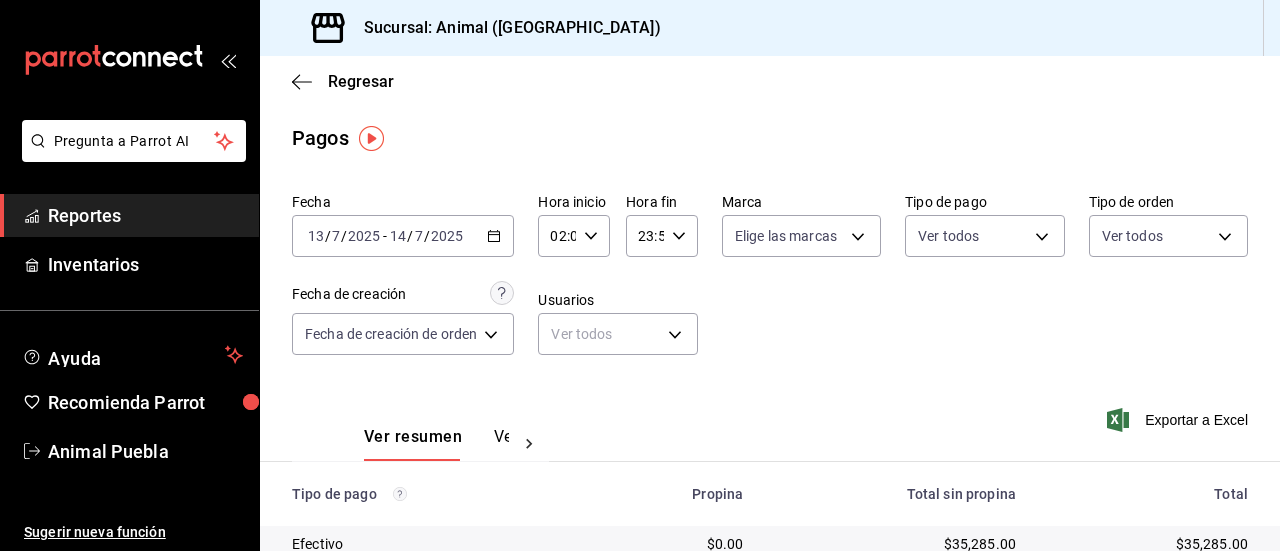 click 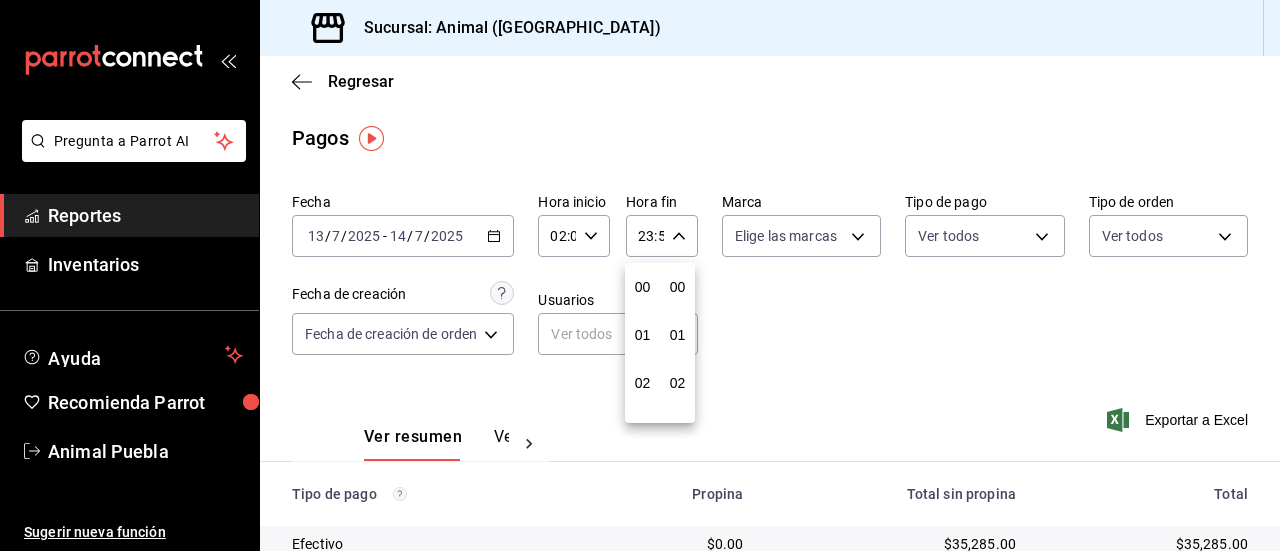 scroll, scrollTop: 992, scrollLeft: 0, axis: vertical 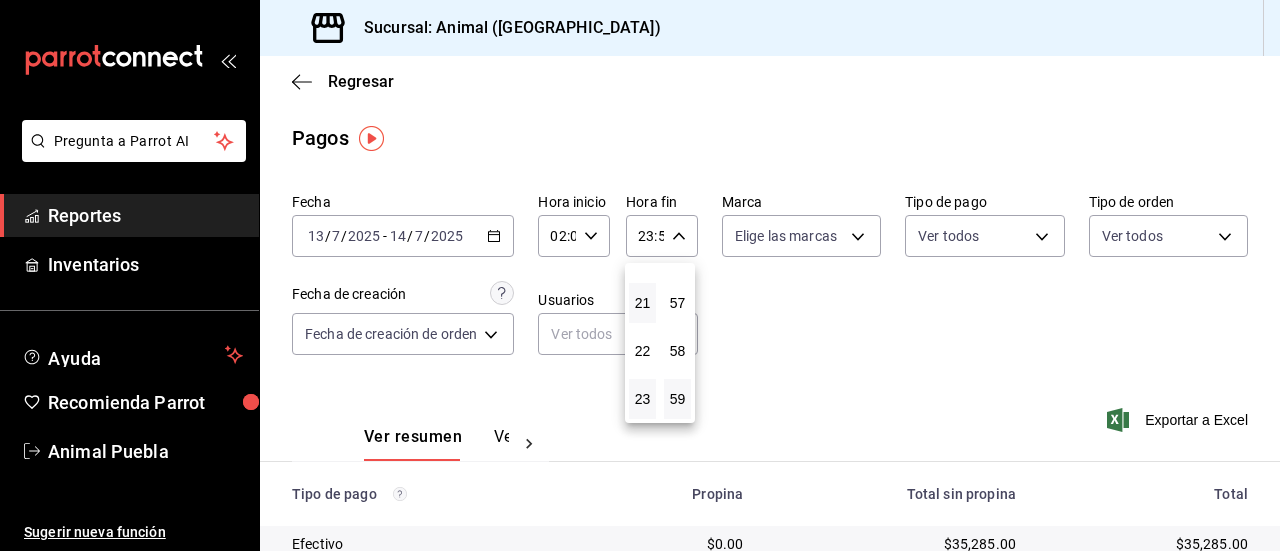 click on "21" at bounding box center (642, 303) 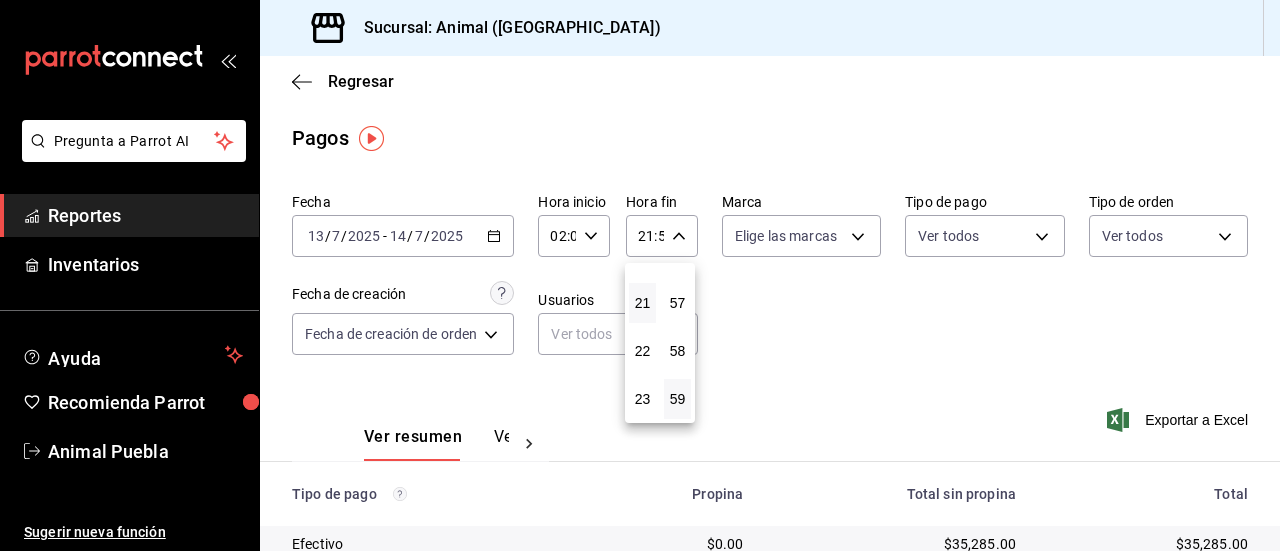 type 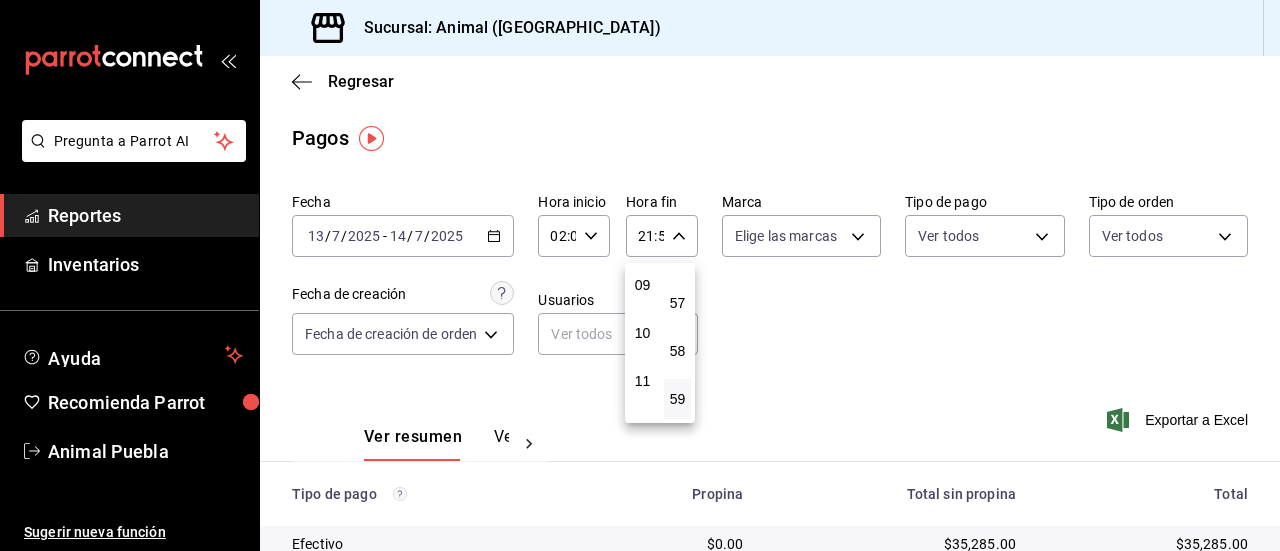 scroll, scrollTop: 192, scrollLeft: 0, axis: vertical 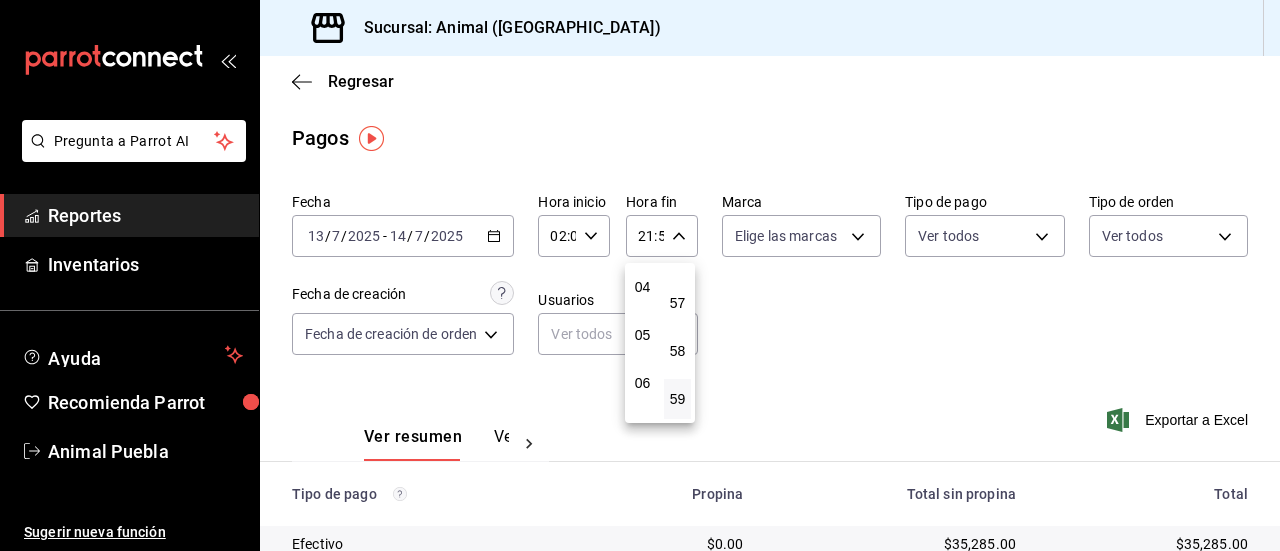 click on "04" at bounding box center (642, 287) 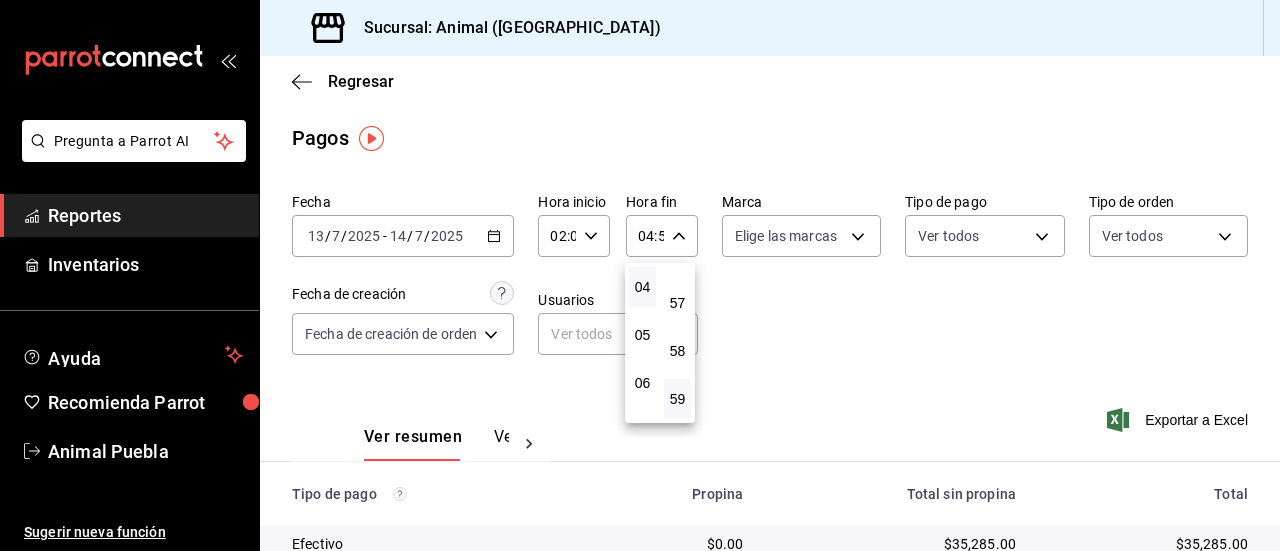 click at bounding box center (640, 275) 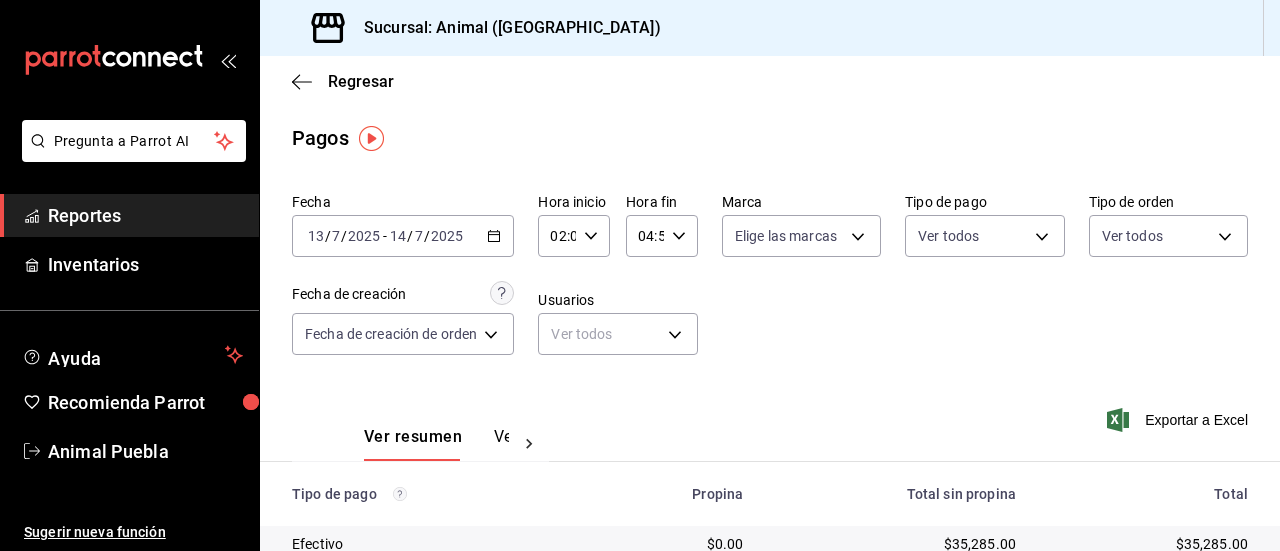 click on "Pregunta a Parrot AI Reportes   Inventarios   Ayuda Recomienda Parrot   Animal Puebla   Sugerir nueva función   Sucursal: Animal ([GEOGRAPHIC_DATA]) Regresar Pagos Fecha [DATE] [DATE] - [DATE] [DATE] Hora inicio 02:00 Hora inicio Hora fin 04:59 Hora fin Marca Elige las marcas Tipo de pago Ver todos Tipo de orden Ver todos Fecha de creación   Fecha de creación de orden ORDER Usuarios Ver todos null Ver resumen Ver pagos Exportar a Excel Tipo de pago   Propina Total sin propina Total Efectivo $0.00 $35,285.00 $35,285.00 Credito $3,749.15 $31,051.00 $34,800.15 AMEX $0.00 $0.00 $0.00 Transferencia $0.00 $0.00 $0.00 CxC Empleados $0.00 $0.00 $0.00 CxC Clientes $0.00 $0.00 $0.00 Debito $4,478.55 $34,854.60 $39,333.15 USD $0.00 $0.00 $0.00 Total $8,227.70 $101,190.60 $109,418.30 Pregunta a Parrot AI Reportes   Inventarios   Ayuda Recomienda Parrot   Animal Puebla   Sugerir nueva función   GANA 1 MES GRATIS EN TU SUSCRIPCIÓN AQUÍ Ver video tutorial Ir a video Visitar centro de ayuda [PHONE_NUMBER]" at bounding box center [640, 275] 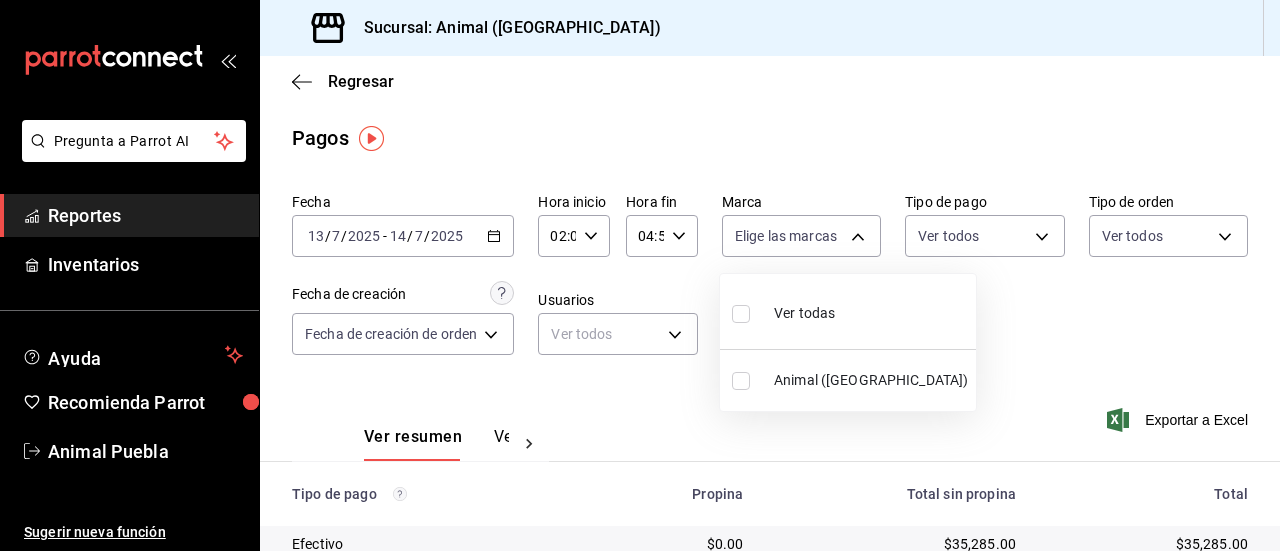 click at bounding box center (741, 314) 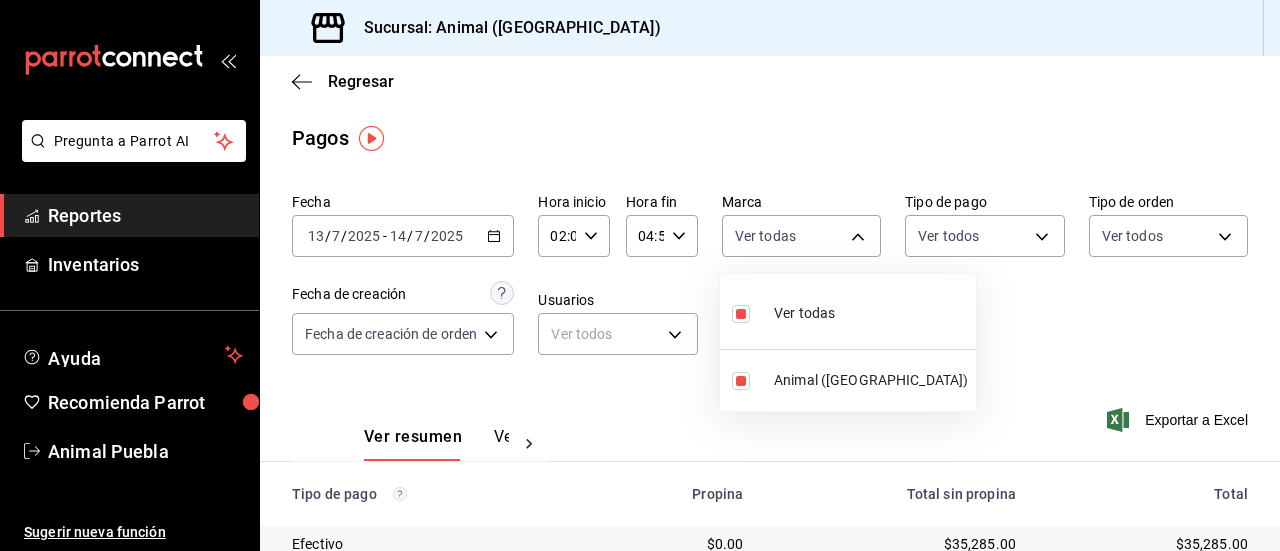 click at bounding box center [640, 275] 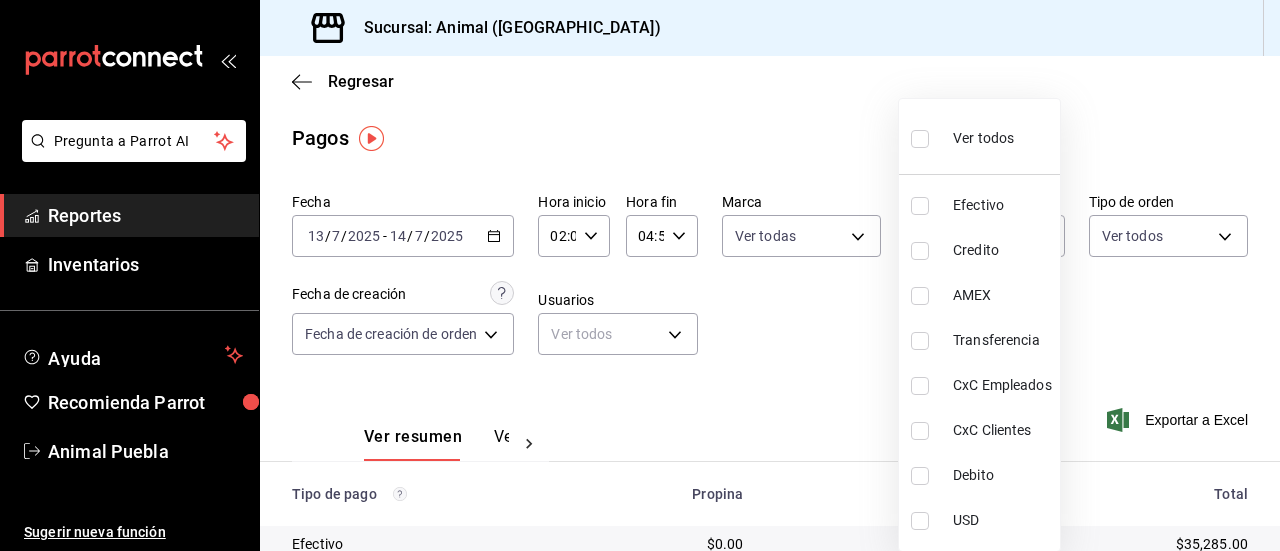 click on "Pregunta a Parrot AI Reportes   Inventarios   Ayuda Recomienda Parrot   Animal Puebla   Sugerir nueva función   Sucursal: Animal ([GEOGRAPHIC_DATA]) Regresar Pagos Fecha [DATE] [DATE] - [DATE] [DATE] Hora inicio 02:00 Hora inicio Hora fin 04:59 Hora fin Marca Ver todas 96838179-8fbb-4073-aae3-1789726318c8 Tipo de pago Ver todos Tipo de orden Ver todos Fecha de creación   Fecha de creación de orden ORDER Usuarios Ver todos null Ver resumen Ver pagos Exportar a Excel Tipo de pago   Propina Total sin propina Total Efectivo $0.00 $35,285.00 $35,285.00 Credito $3,749.15 $31,051.00 $34,800.15 AMEX $0.00 $0.00 $0.00 Transferencia $0.00 $0.00 $0.00 CxC Empleados $0.00 $0.00 $0.00 CxC Clientes $0.00 $0.00 $0.00 Debito $4,478.55 $34,854.60 $39,333.15 USD $0.00 $0.00 $0.00 Total $8,227.70 $101,190.60 $109,418.30 Pregunta a Parrot AI Reportes   Inventarios   Ayuda Recomienda Parrot   Animal Puebla   Sugerir nueva función   GANA 1 MES GRATIS EN TU SUSCRIPCIÓN AQUÍ Ver video tutorial Ir a video Ver todos" at bounding box center (640, 275) 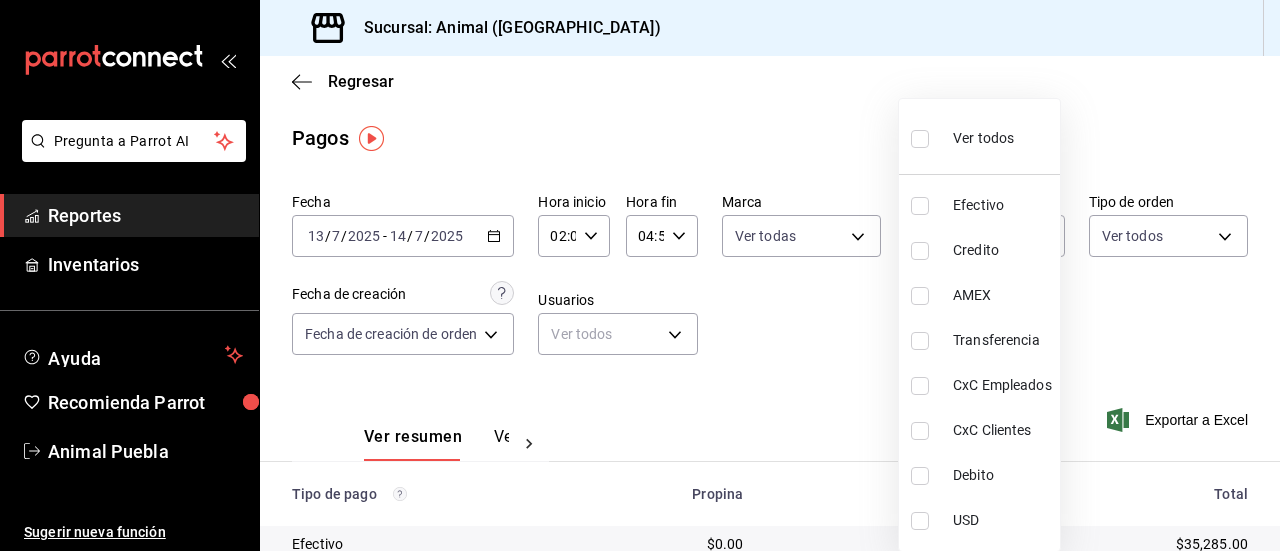click at bounding box center (920, 139) 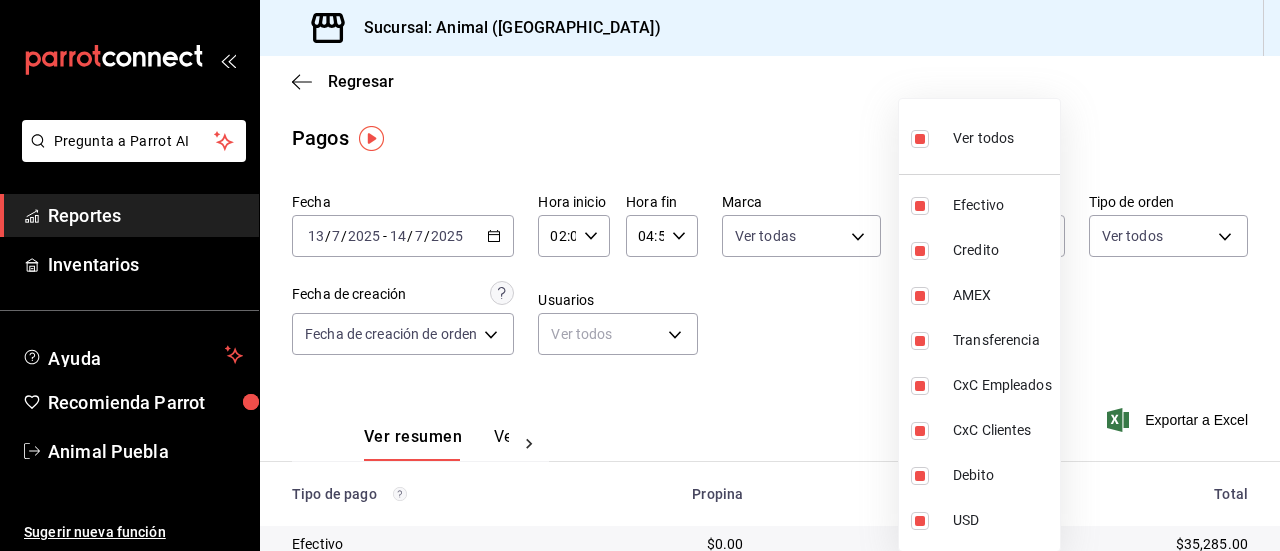 click at bounding box center [640, 275] 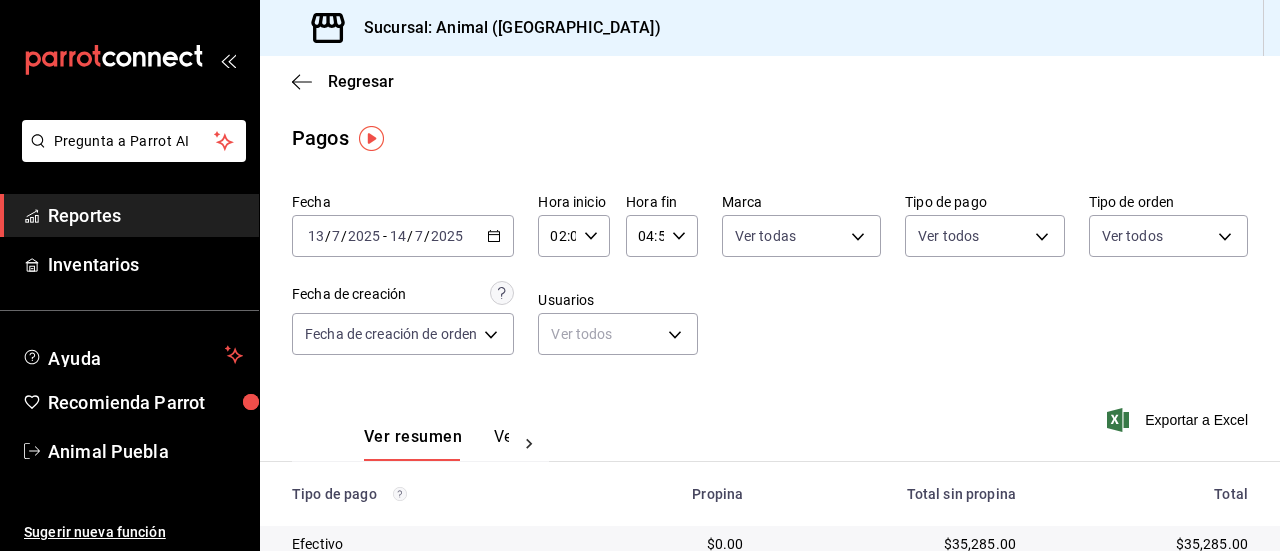 click on "Ver todos Efectivo Credito AMEX Transferencia CxC Empleados CxC Clientes Debito USD" at bounding box center [640, 275] 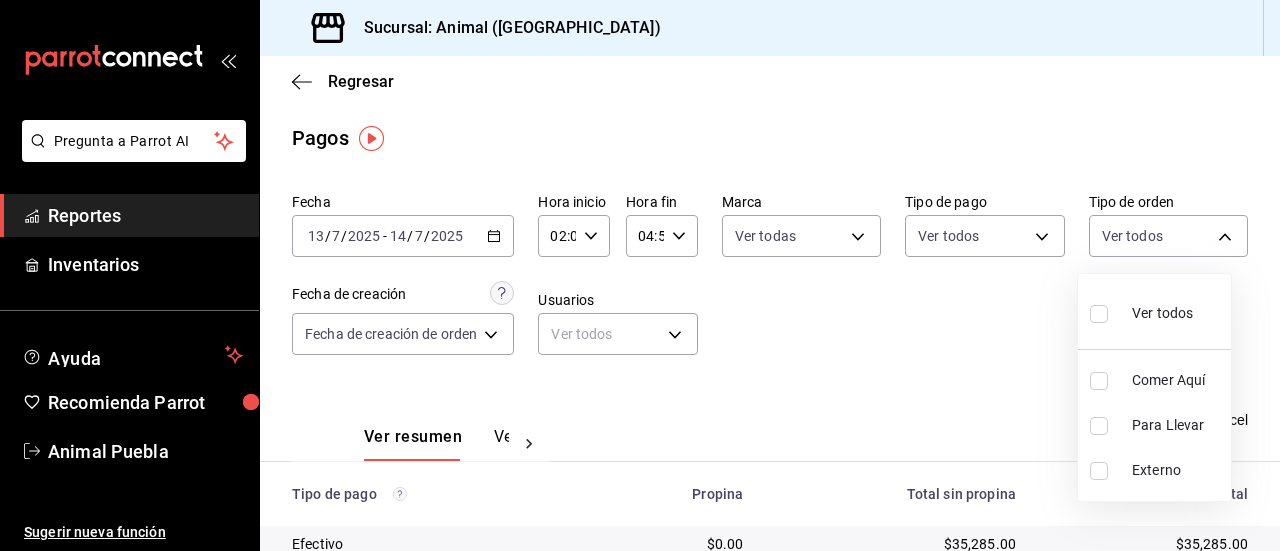 click on "Pregunta a Parrot AI Reportes   Inventarios   Ayuda Recomienda Parrot   Animal Puebla   Sugerir nueva función   Sucursal: Animal ([GEOGRAPHIC_DATA]) Regresar Pagos Fecha [DATE] [DATE] - [DATE] [DATE] Hora inicio 02:00 Hora inicio Hora fin 04:59 Hora fin Marca Ver todas 96838179-8fbb-4073-aae3-1789726318c8 Tipo de pago Ver todos 406eaf07-0ba3-476d-b4b3-558a4329142f,8fae7823-7282-42ef-92d0-8abdc0a1b7d2,68543fee-d6d2-4bc6-8a0c-306a03e21da3,84c16a2b-12f8-4371-9e61-a68a3541a4eb,5310e6fa-12f4-4609-844b-15e9248f2686,d375aed3-292c-416f-81b4-2f195a0f008c,3f8907d4-257f-4afc-906c-61ccb64b51ec,d62974f5-03a1-4377-96ad-d072570cc468 Tipo de orden Ver todos Fecha de creación   Fecha de creación de orden ORDER Usuarios Ver todos null Ver resumen Ver pagos Exportar a Excel Tipo de pago   Propina Total sin propina Total Efectivo $0.00 $35,285.00 $35,285.00 Credito $3,749.15 $31,051.00 $34,800.15 AMEX $0.00 $0.00 $0.00 Transferencia $0.00 $0.00 $0.00 CxC Empleados $0.00 $0.00 $0.00 CxC Clientes $0.00 $0.00 $0.00" at bounding box center (640, 275) 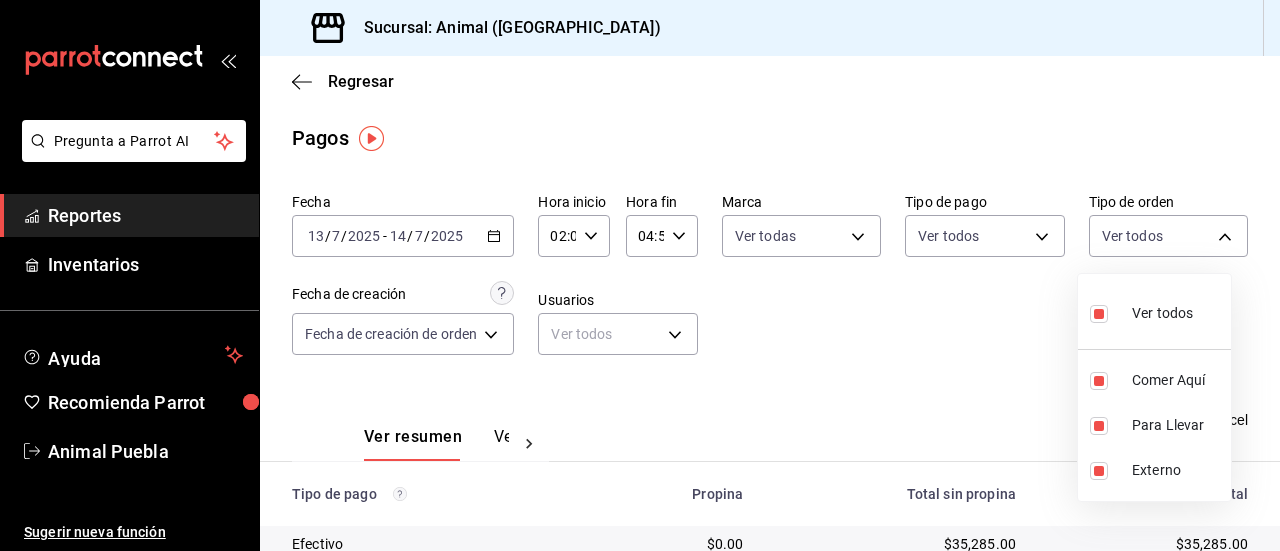 click at bounding box center [640, 275] 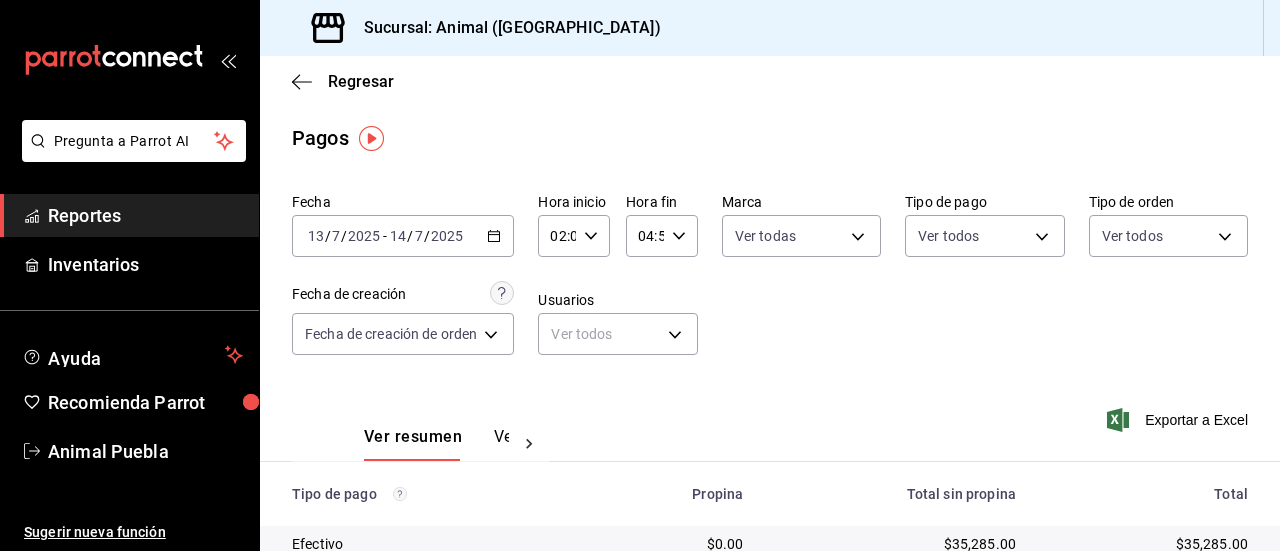 click on "Total" at bounding box center (1156, 494) 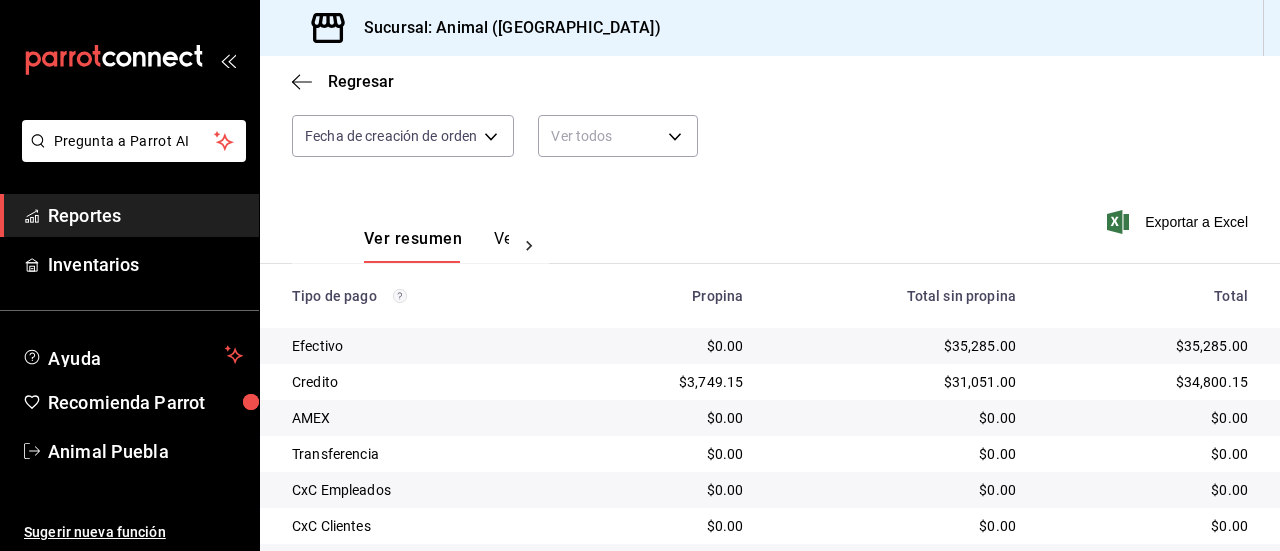 scroll, scrollTop: 200, scrollLeft: 0, axis: vertical 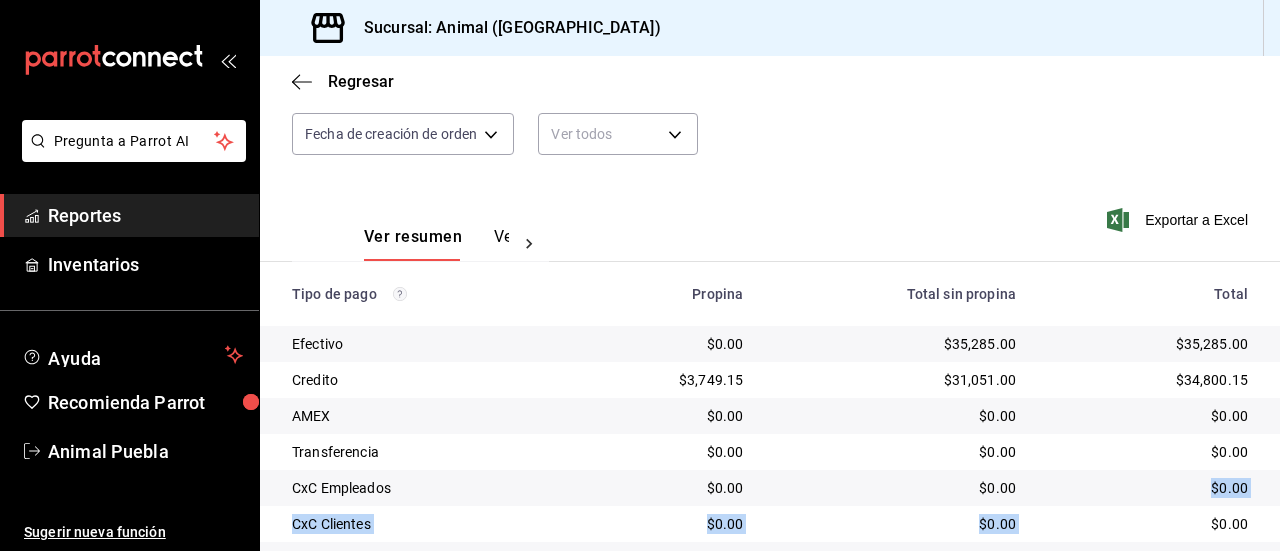 drag, startPoint x: 1038, startPoint y: 520, endPoint x: 1044, endPoint y: 453, distance: 67.26812 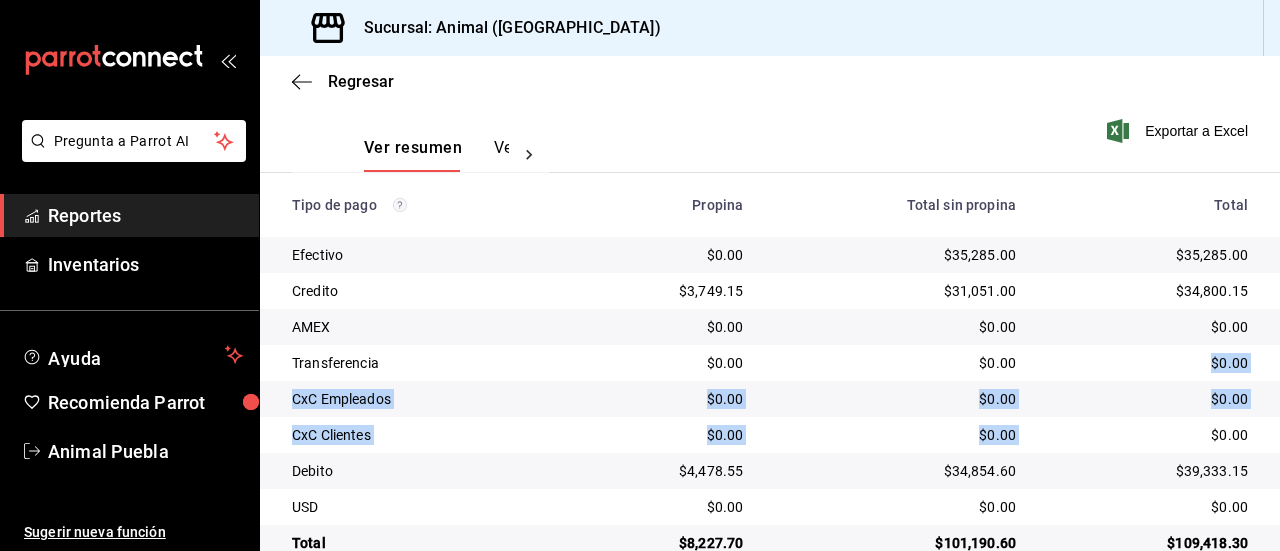 scroll, scrollTop: 290, scrollLeft: 0, axis: vertical 